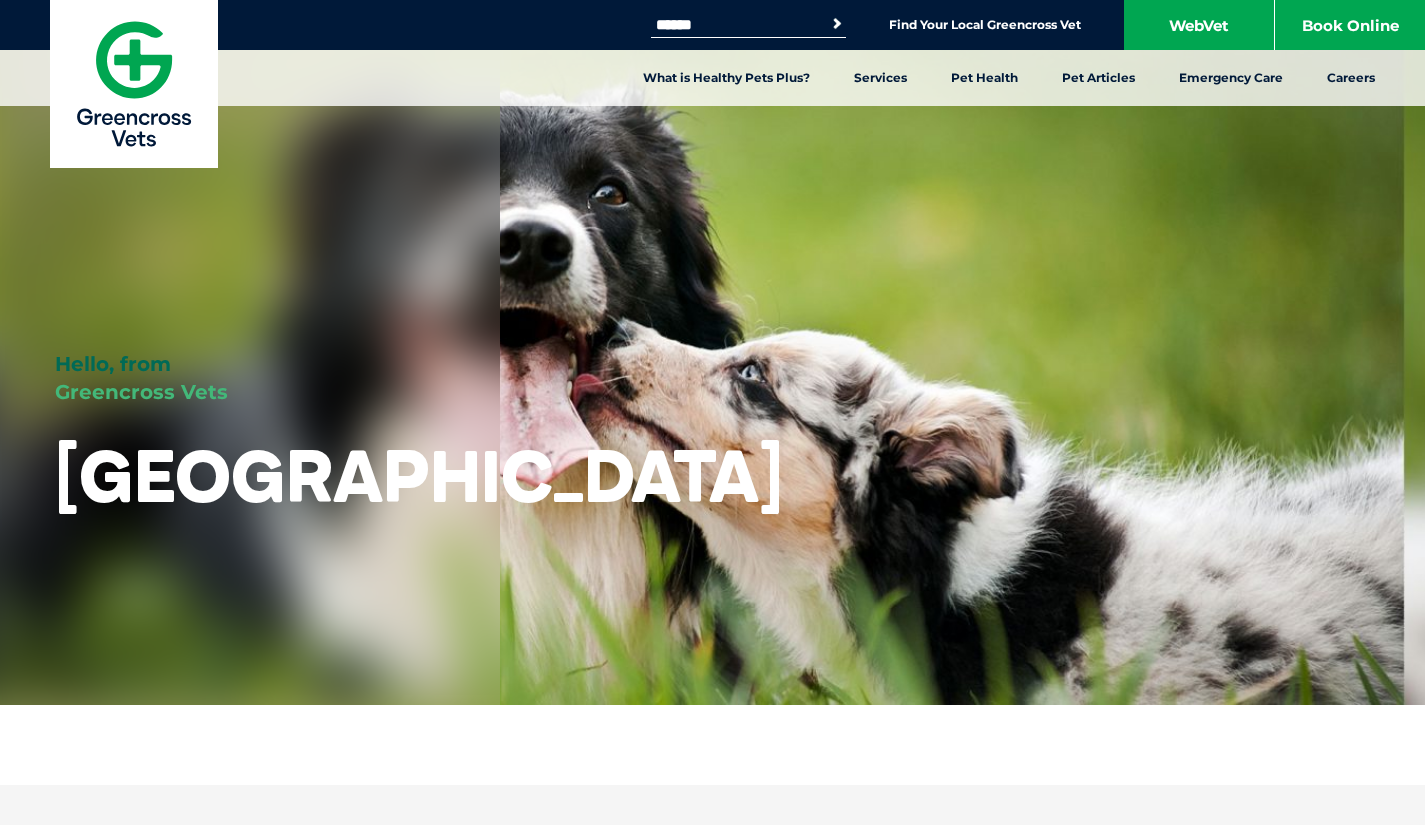 scroll, scrollTop: 0, scrollLeft: 0, axis: both 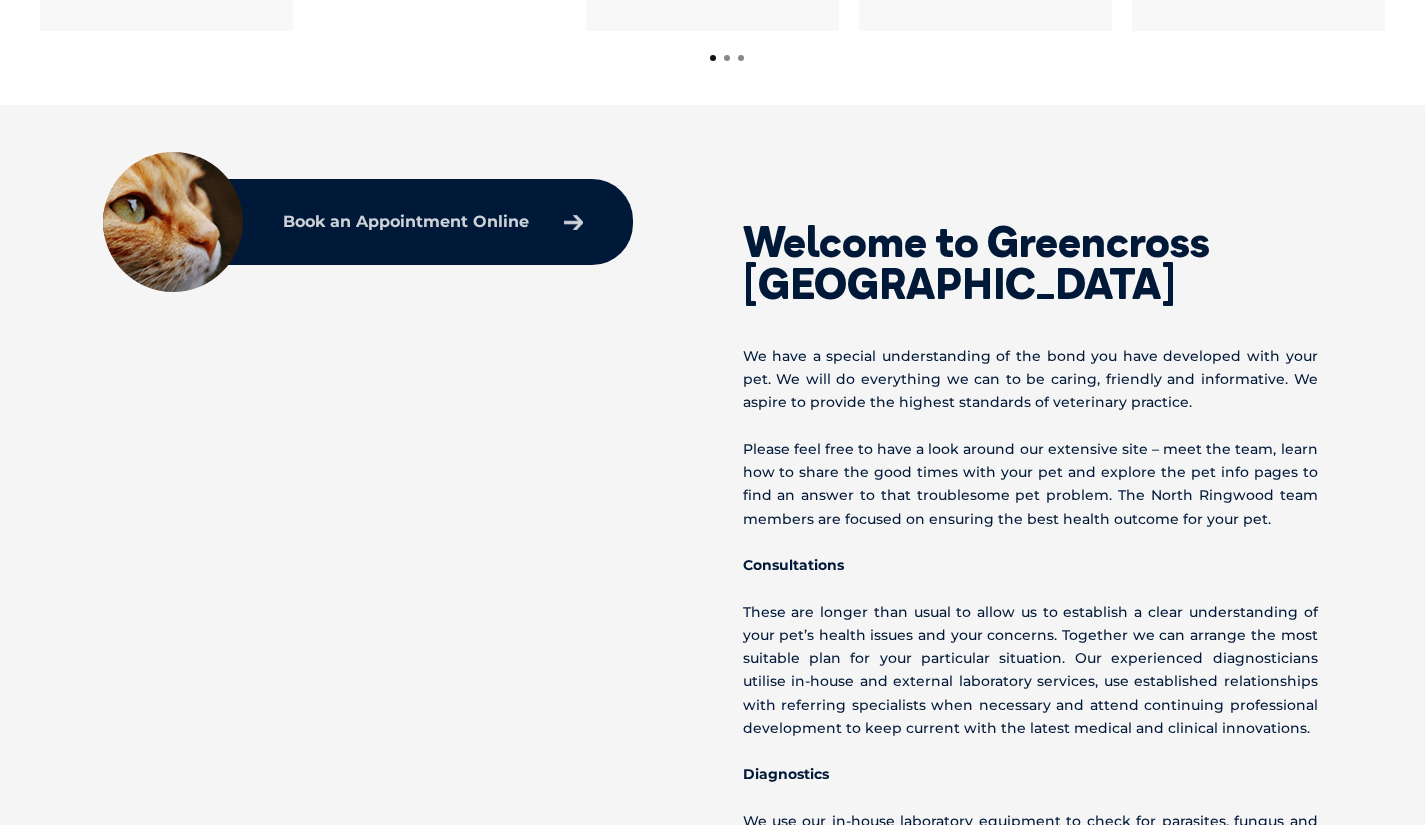 click at bounding box center [573, 222] 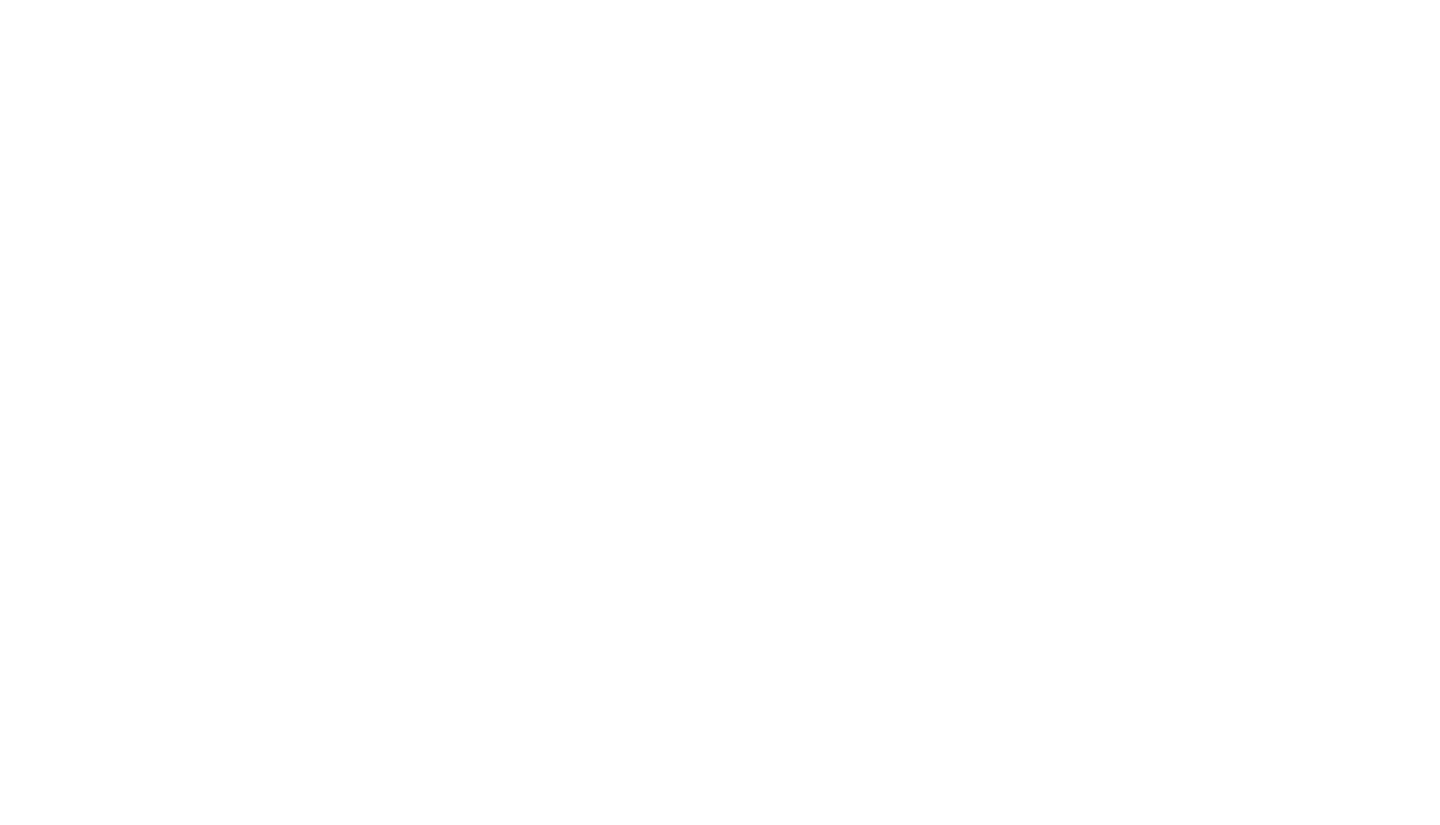 scroll, scrollTop: 0, scrollLeft: 0, axis: both 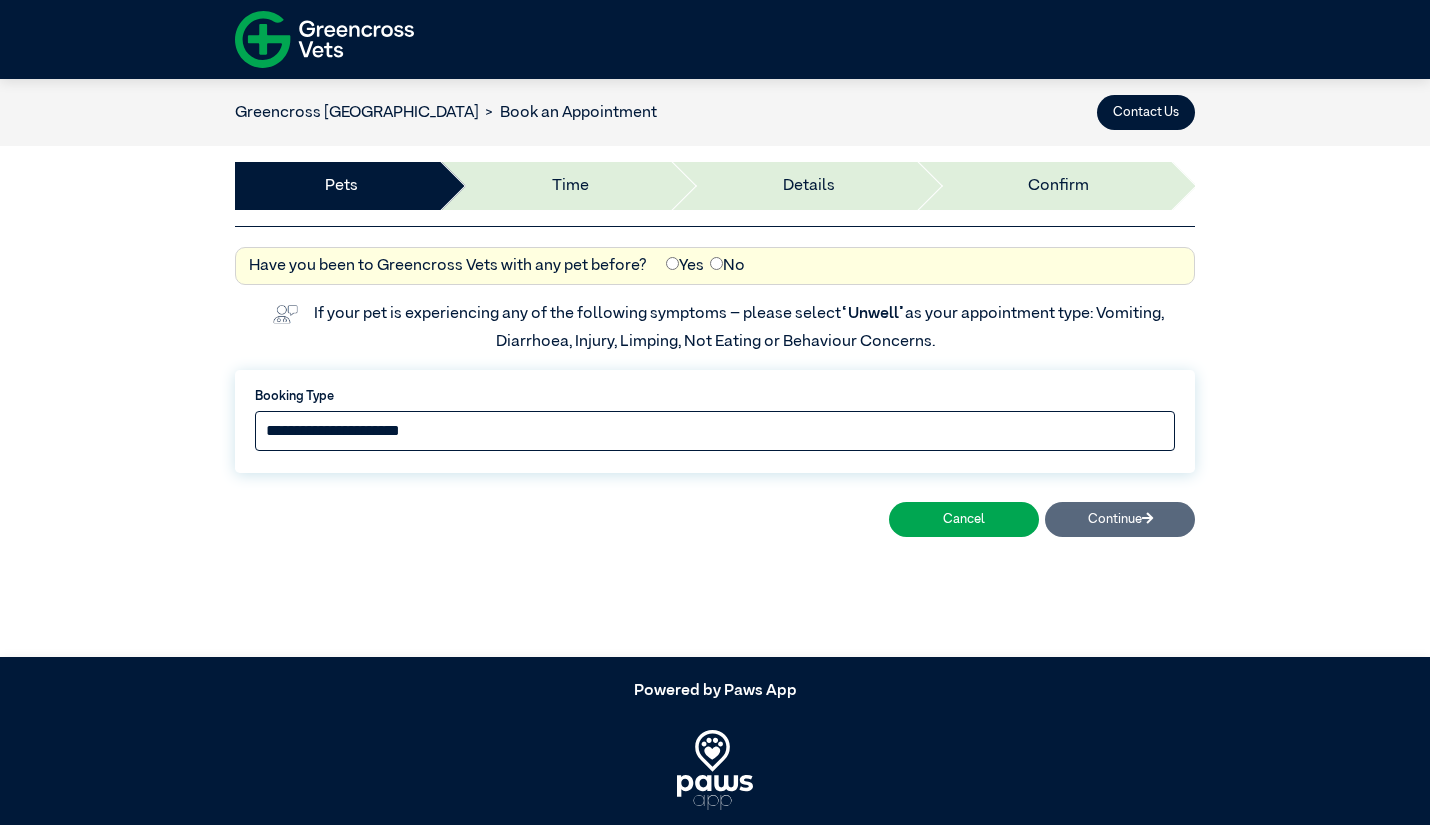 click on "**********" at bounding box center [715, 431] 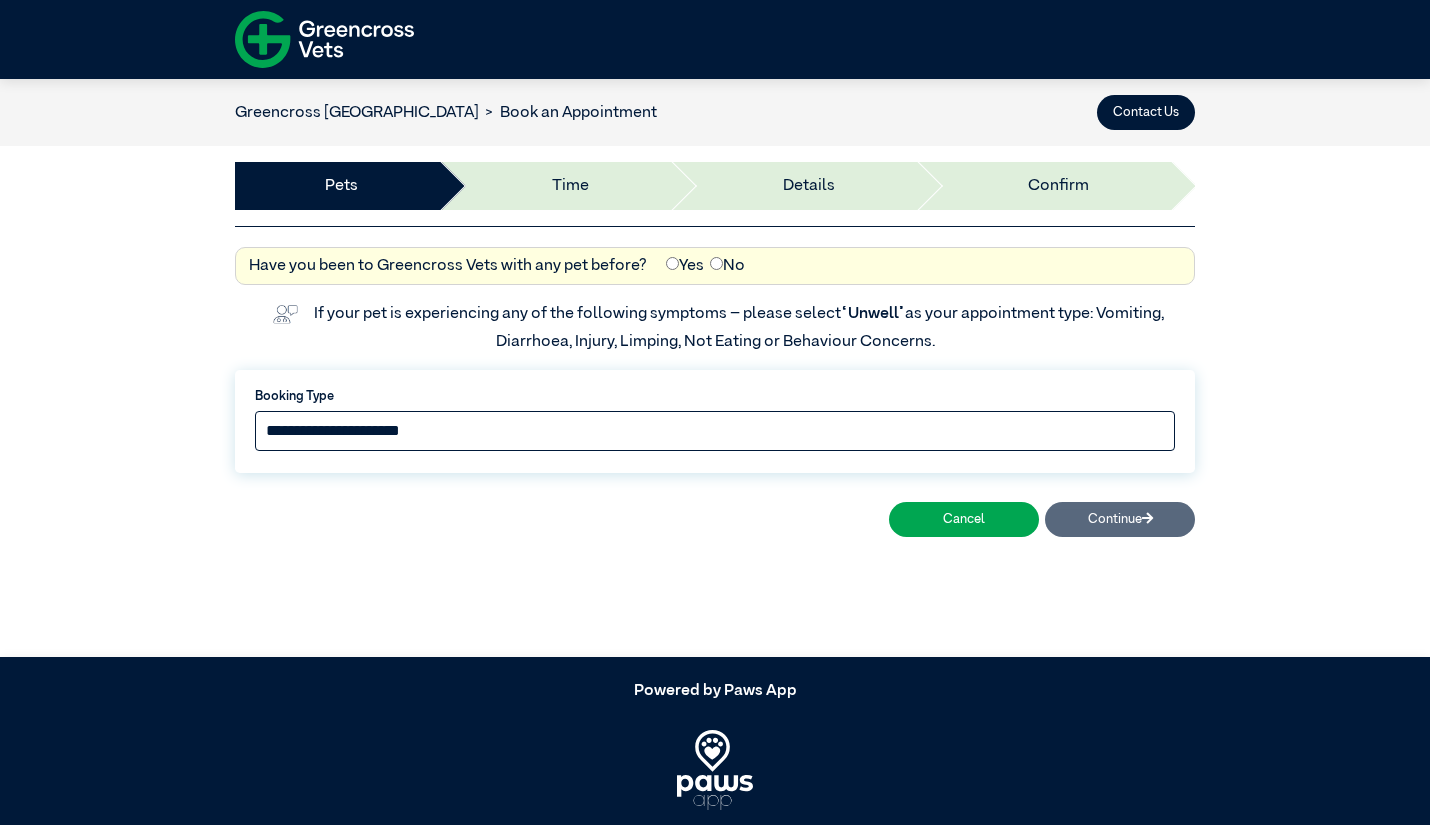 select on "*****" 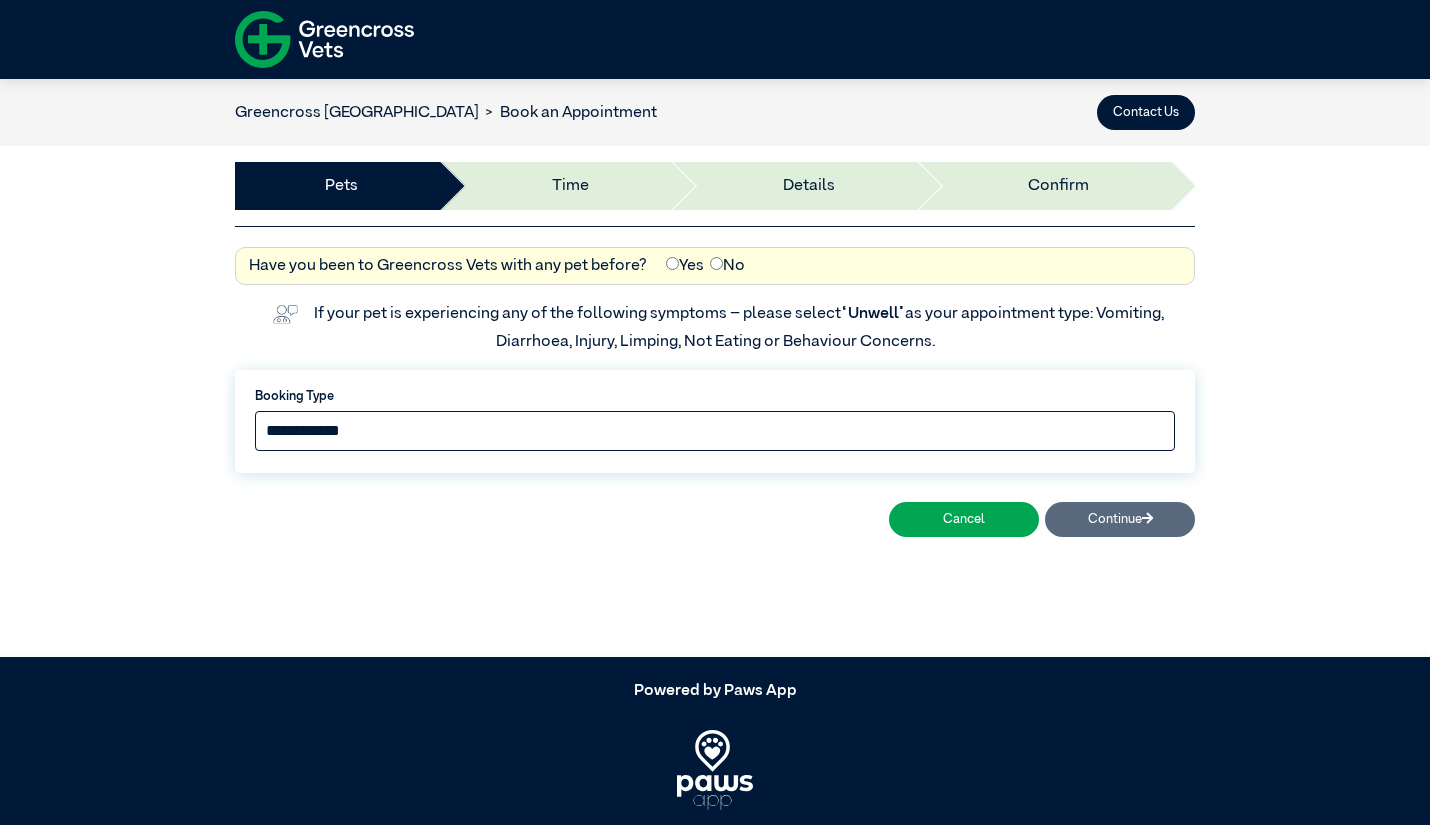 click on "**********" at bounding box center (715, 431) 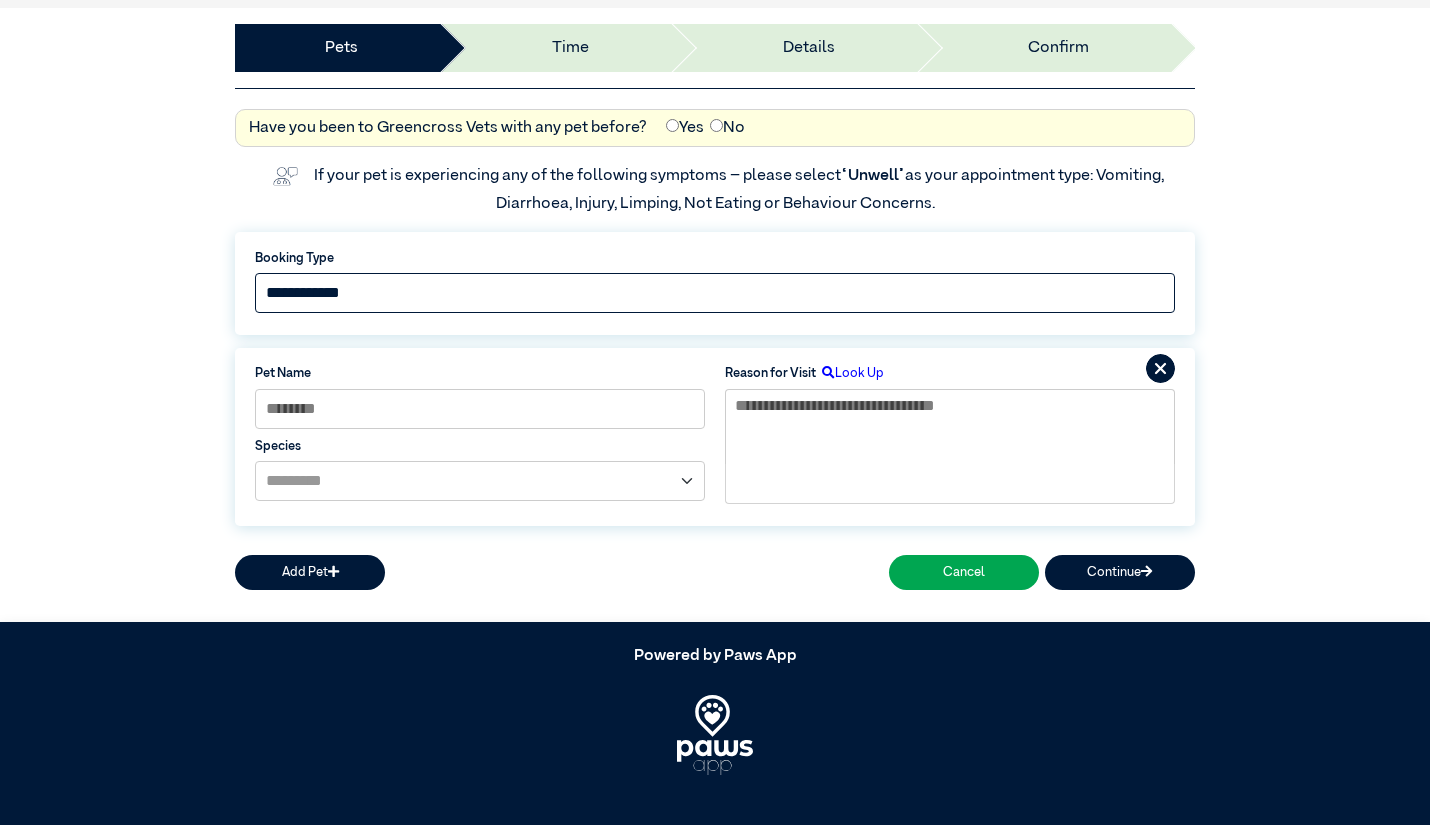 scroll, scrollTop: 149, scrollLeft: 0, axis: vertical 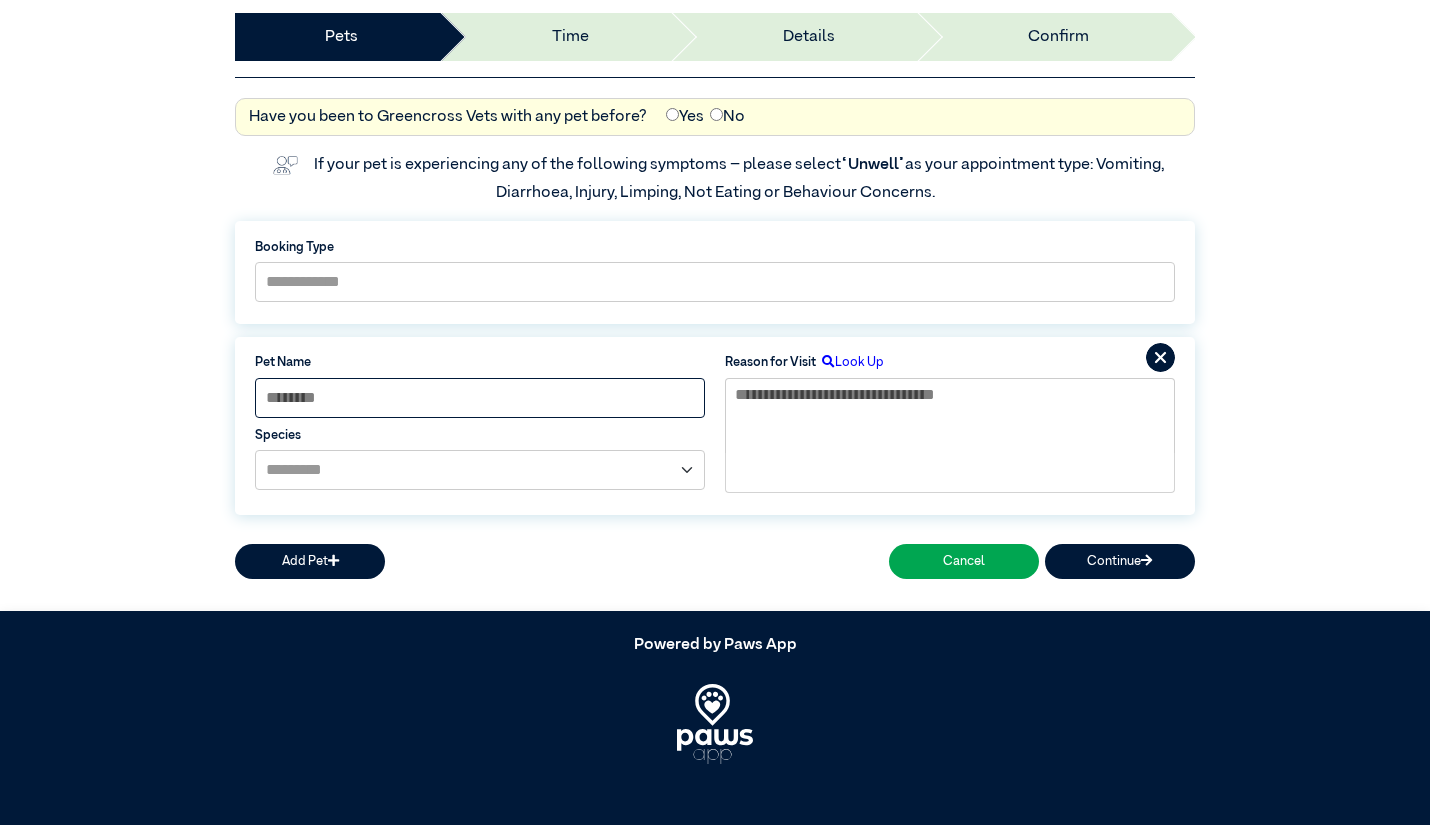 click at bounding box center (480, 398) 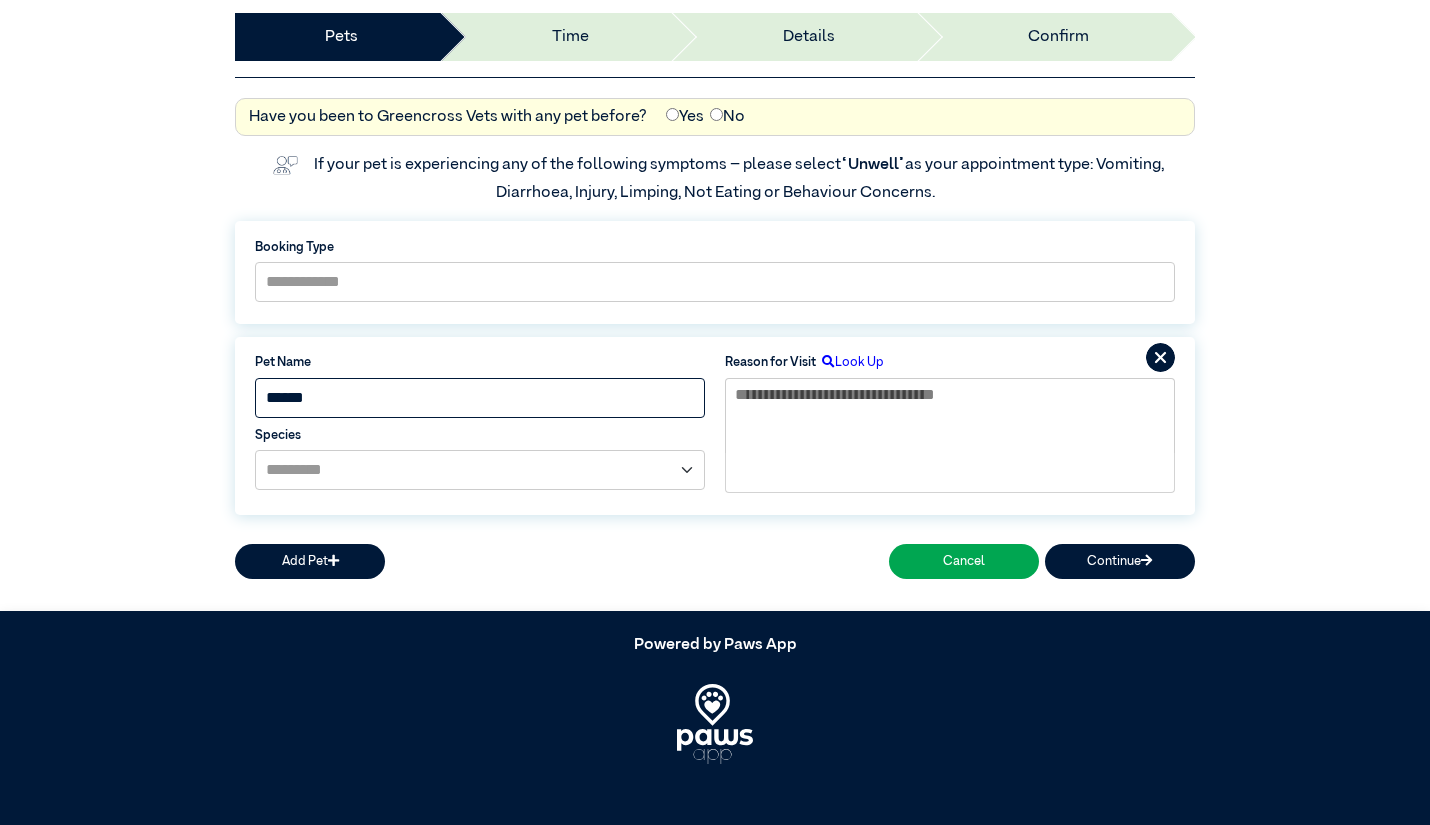 type on "******" 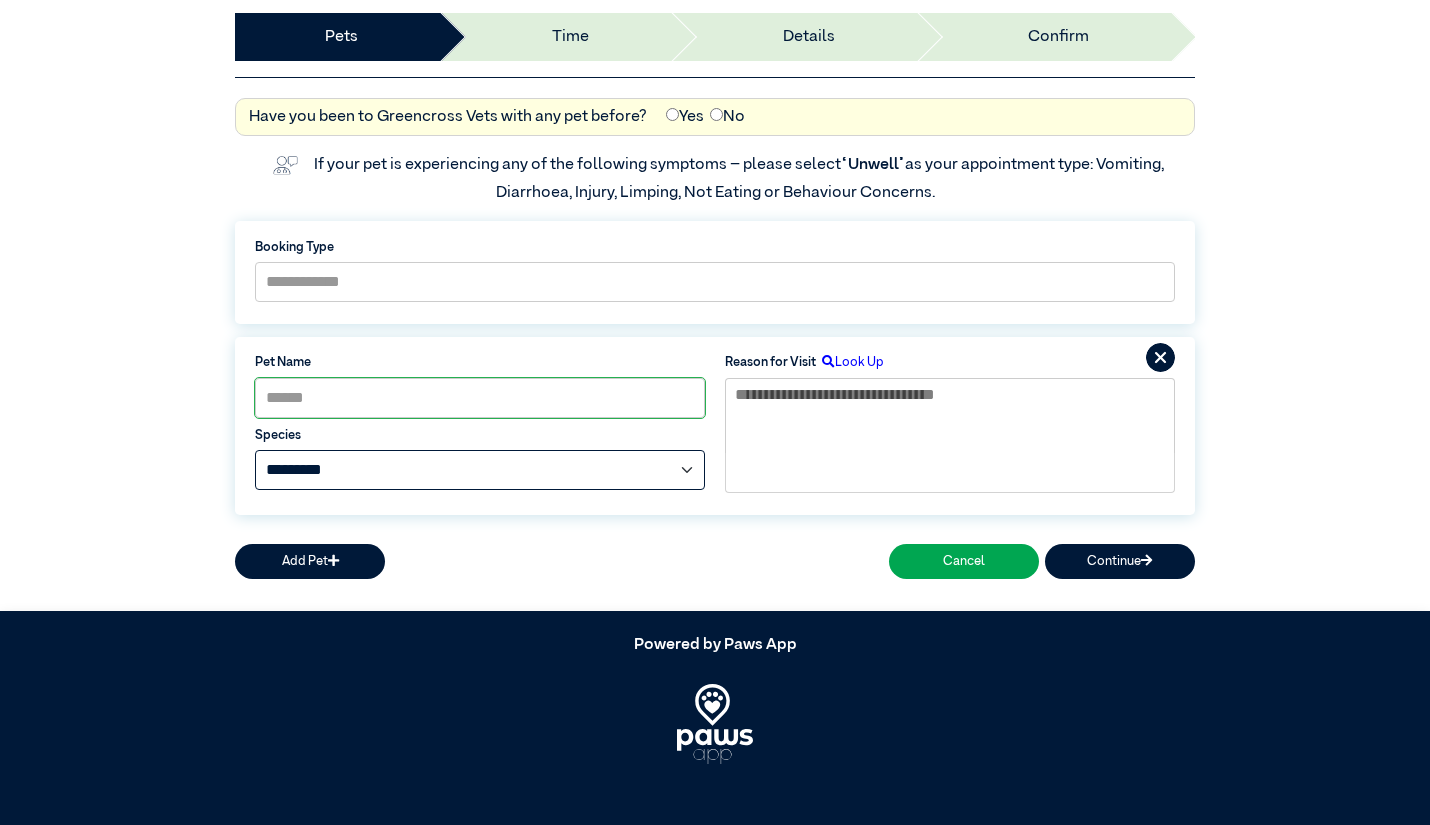 select on "*****" 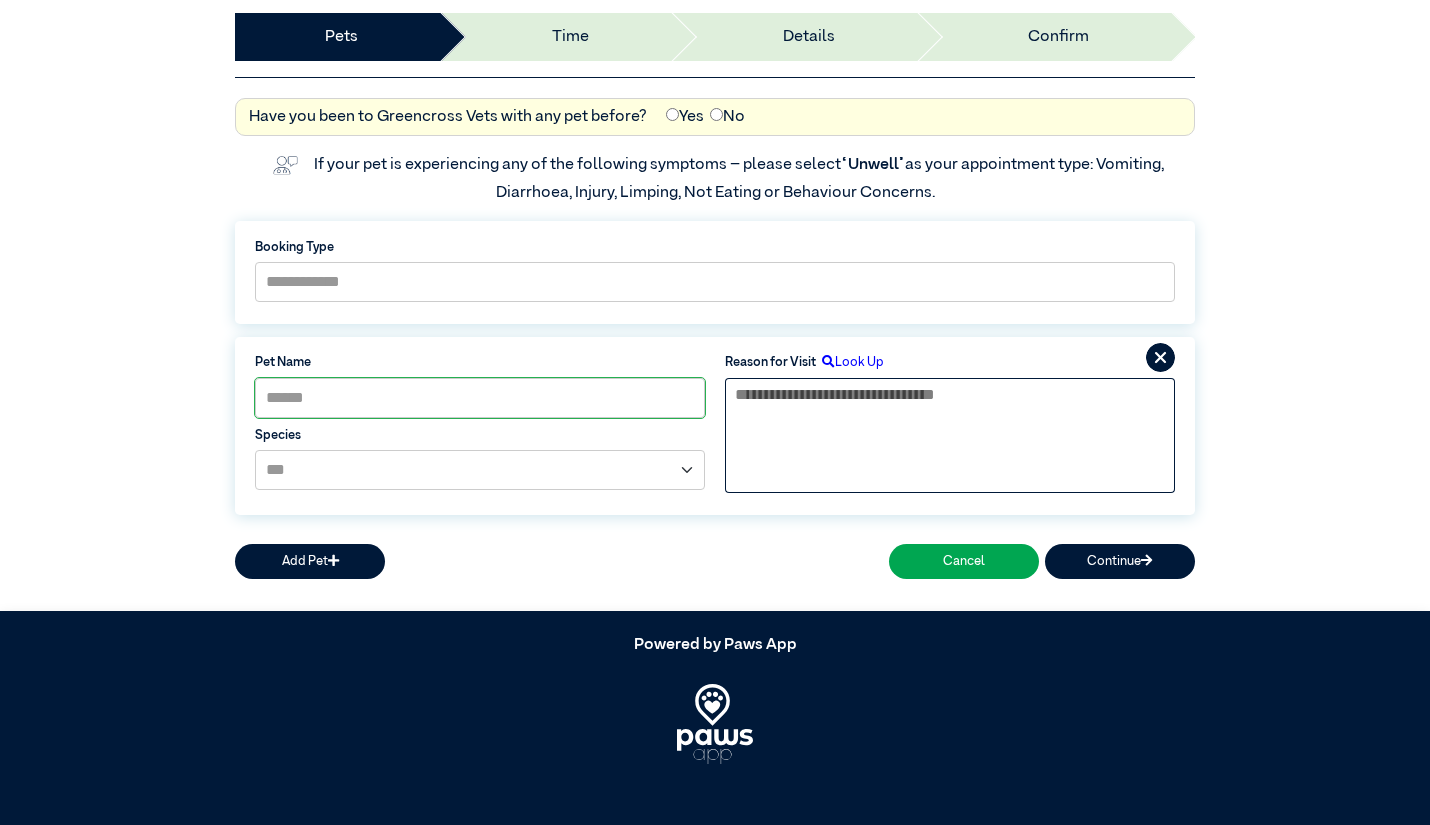 click at bounding box center (950, 416) 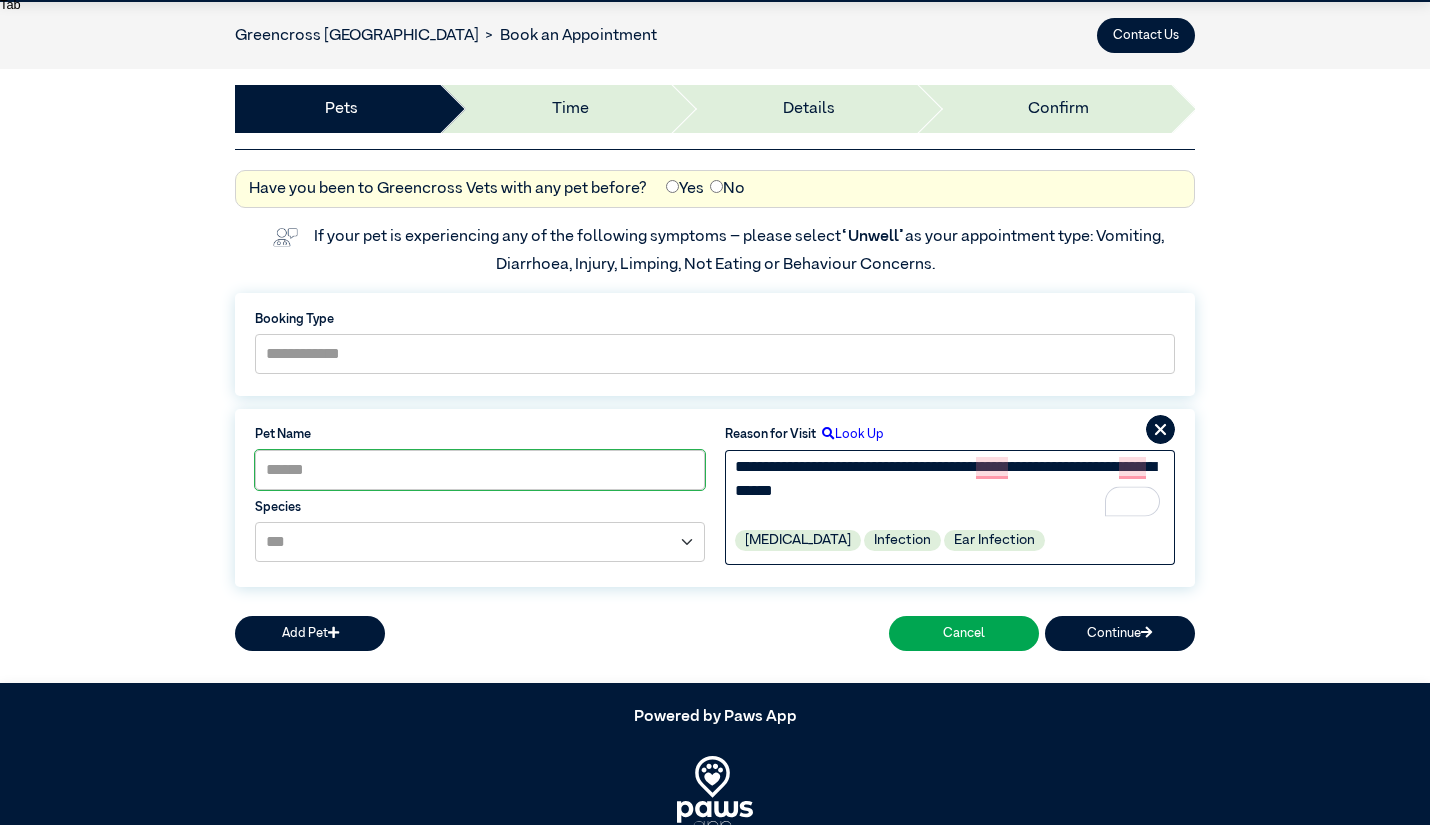 scroll, scrollTop: 76, scrollLeft: 0, axis: vertical 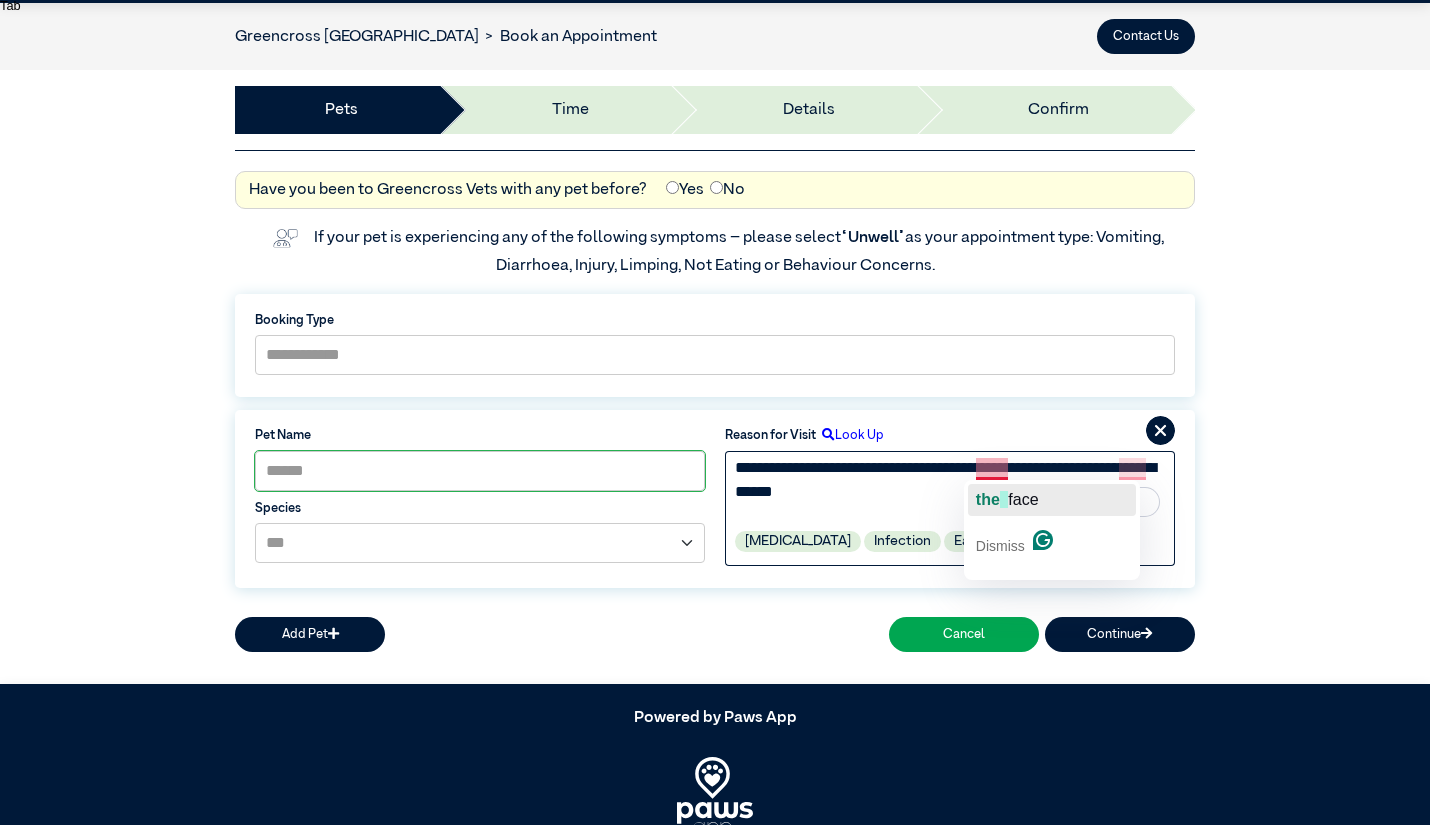 click on "the" 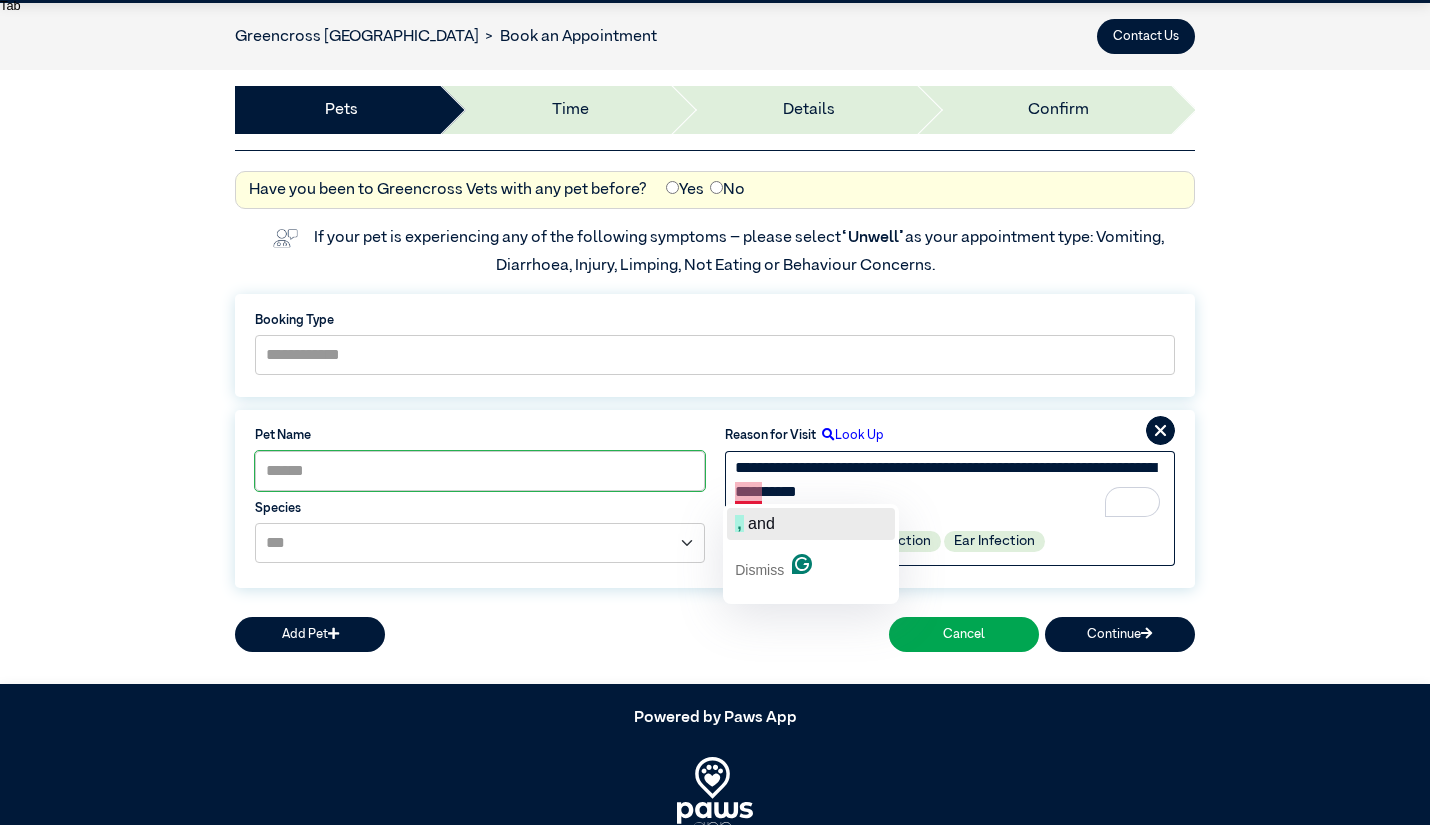 click on "and" 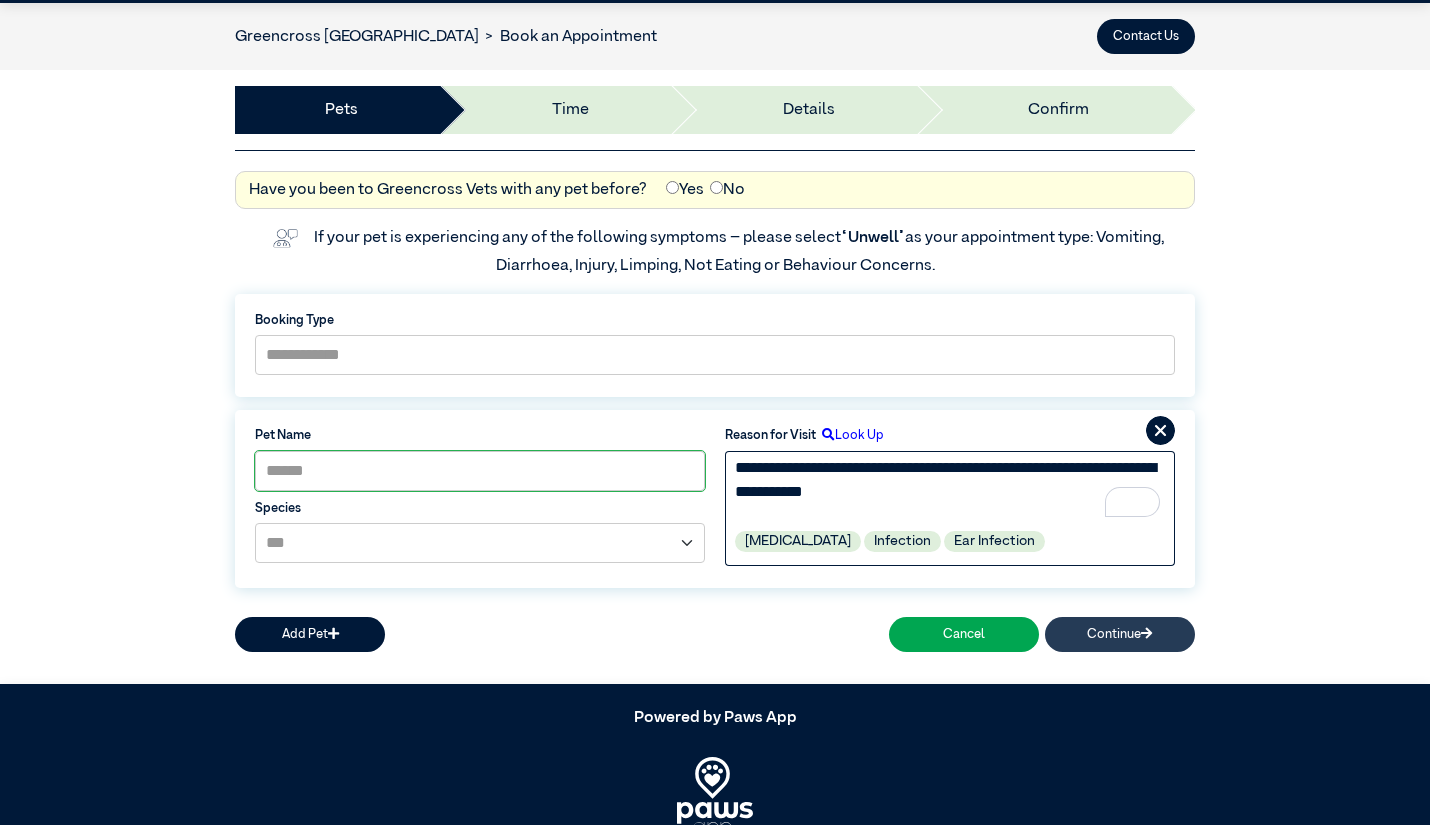 type on "**********" 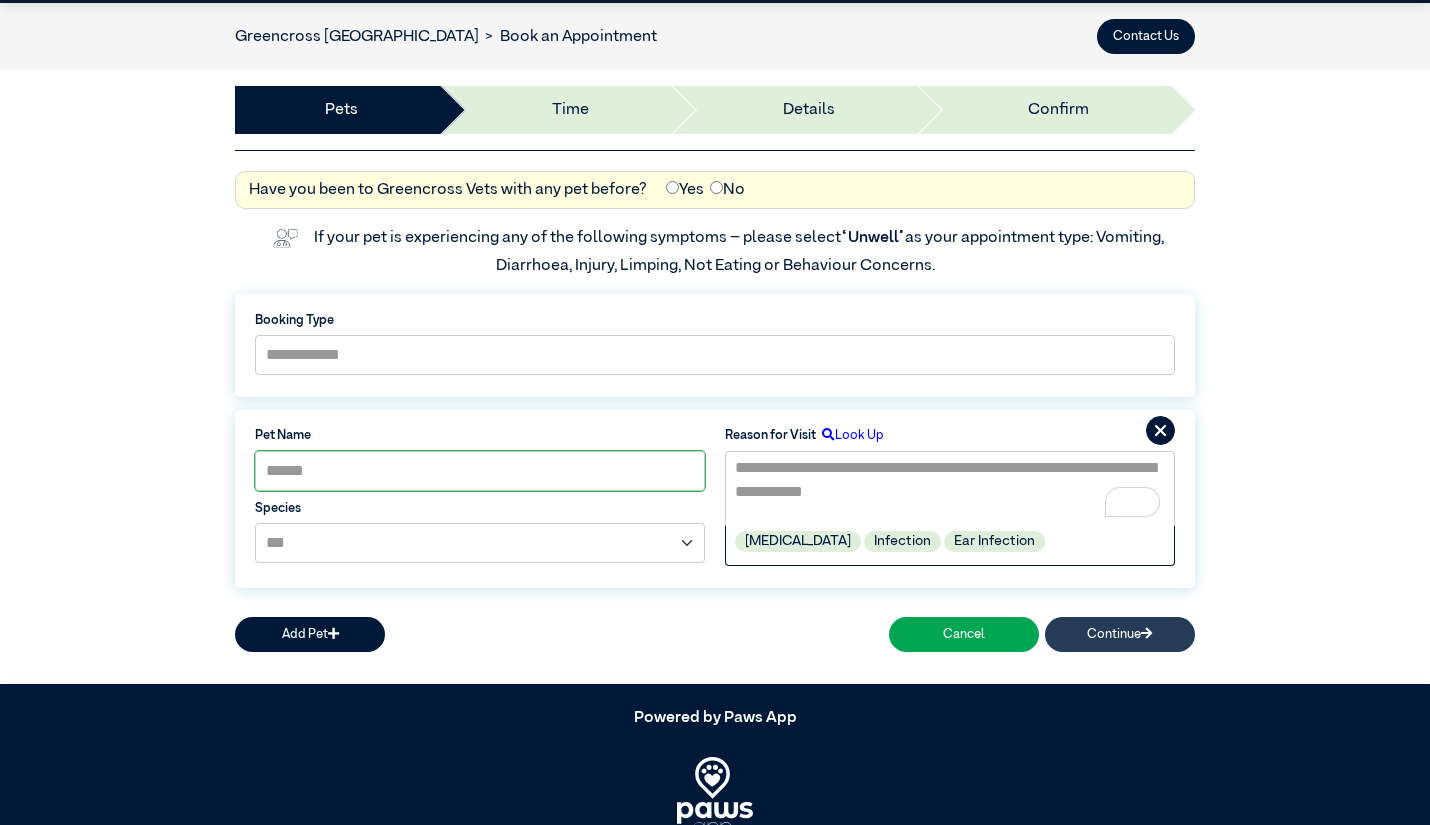 click on "Continue" at bounding box center [1120, 634] 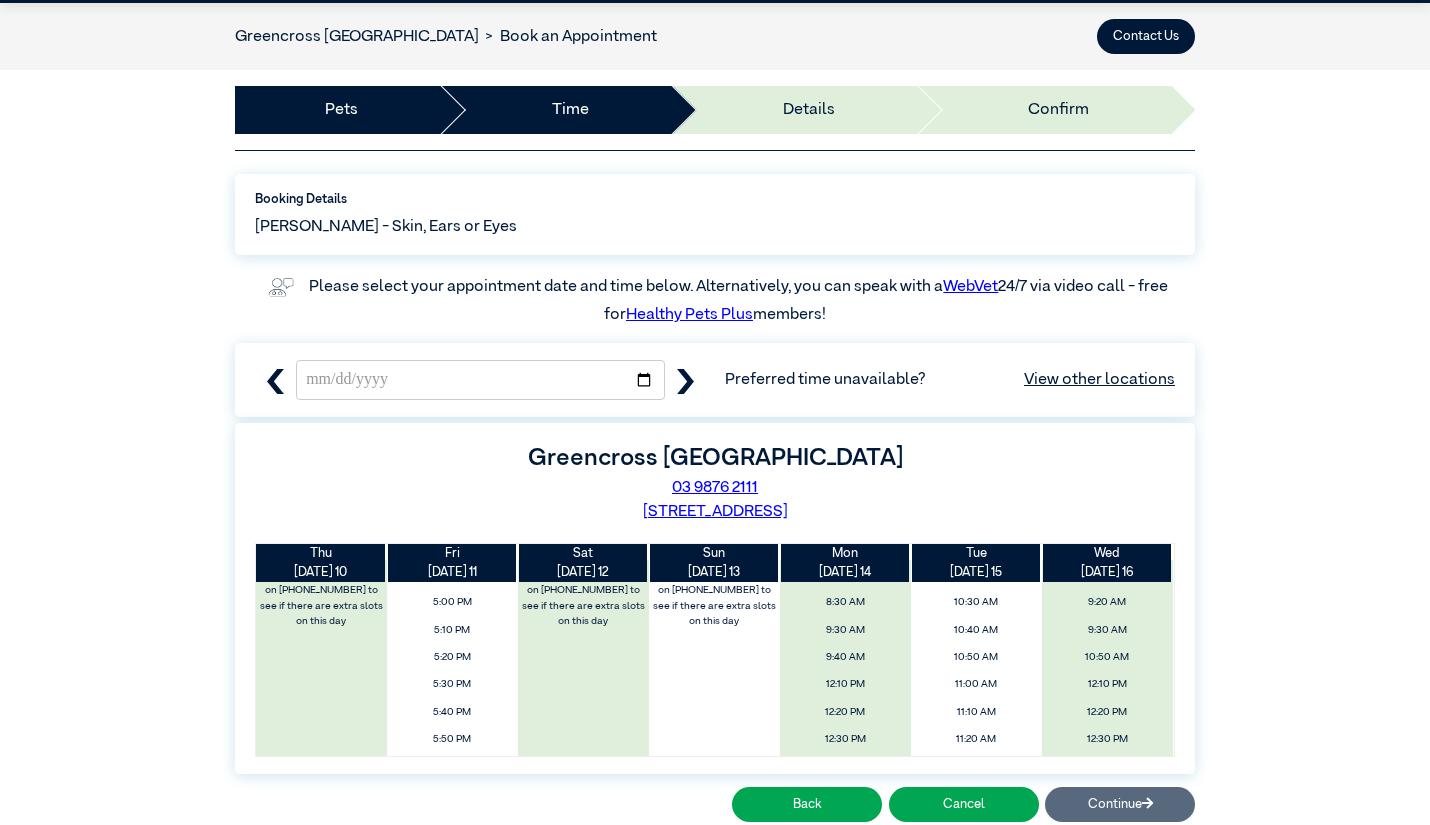 scroll, scrollTop: 0, scrollLeft: 0, axis: both 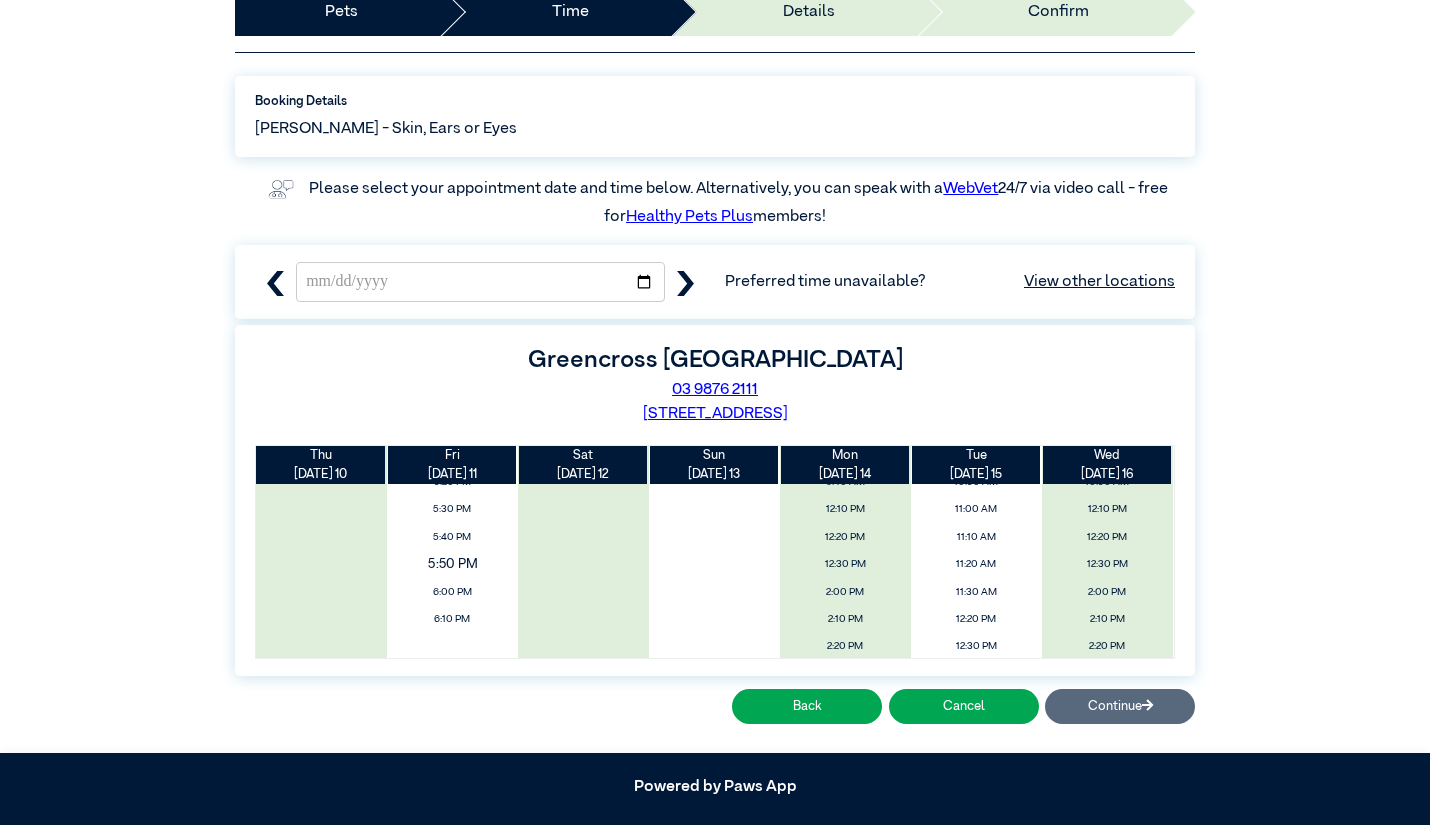 click on "5:50 PM" at bounding box center [453, 565] 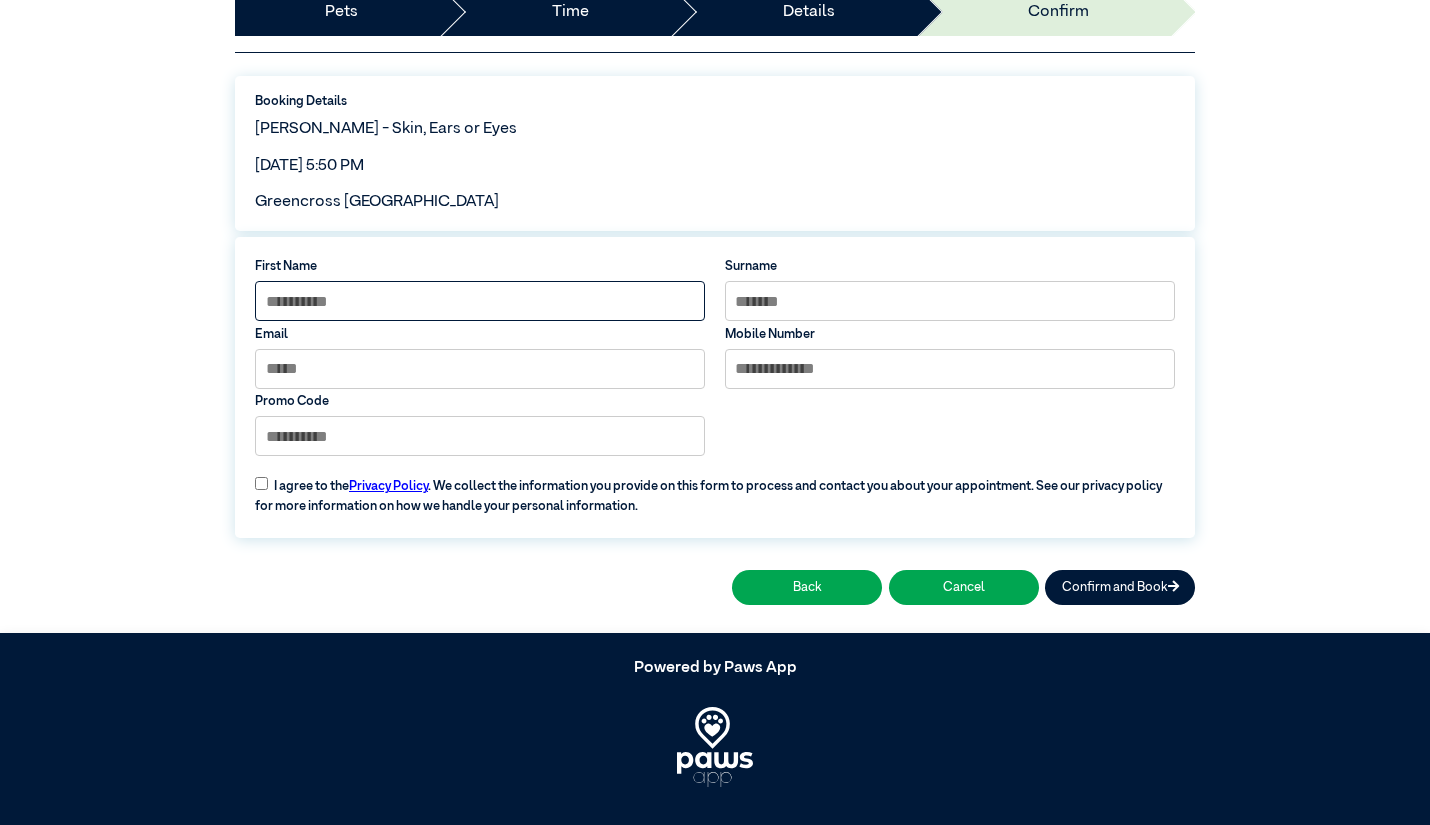 click at bounding box center (480, 301) 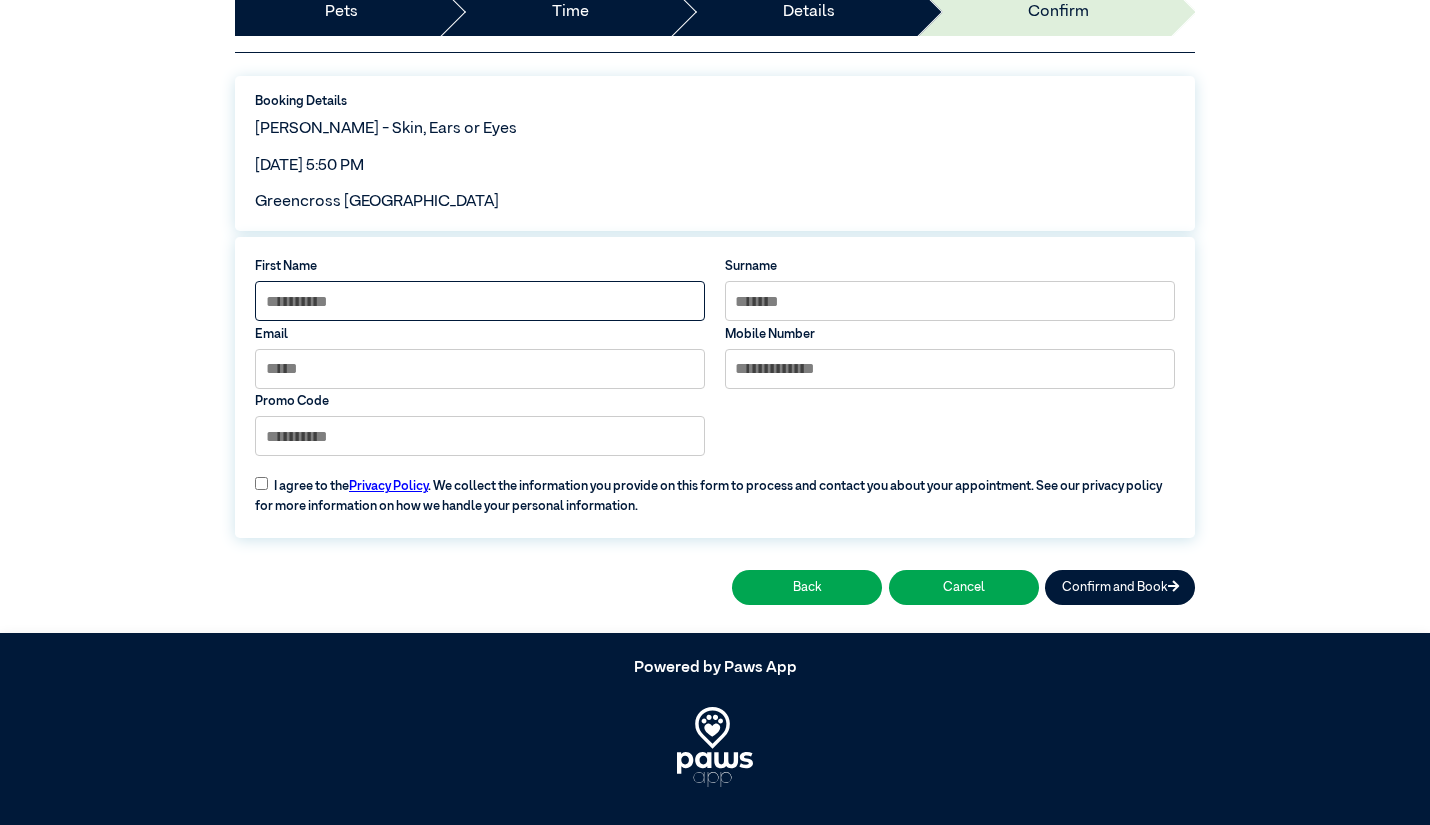 type on "*****" 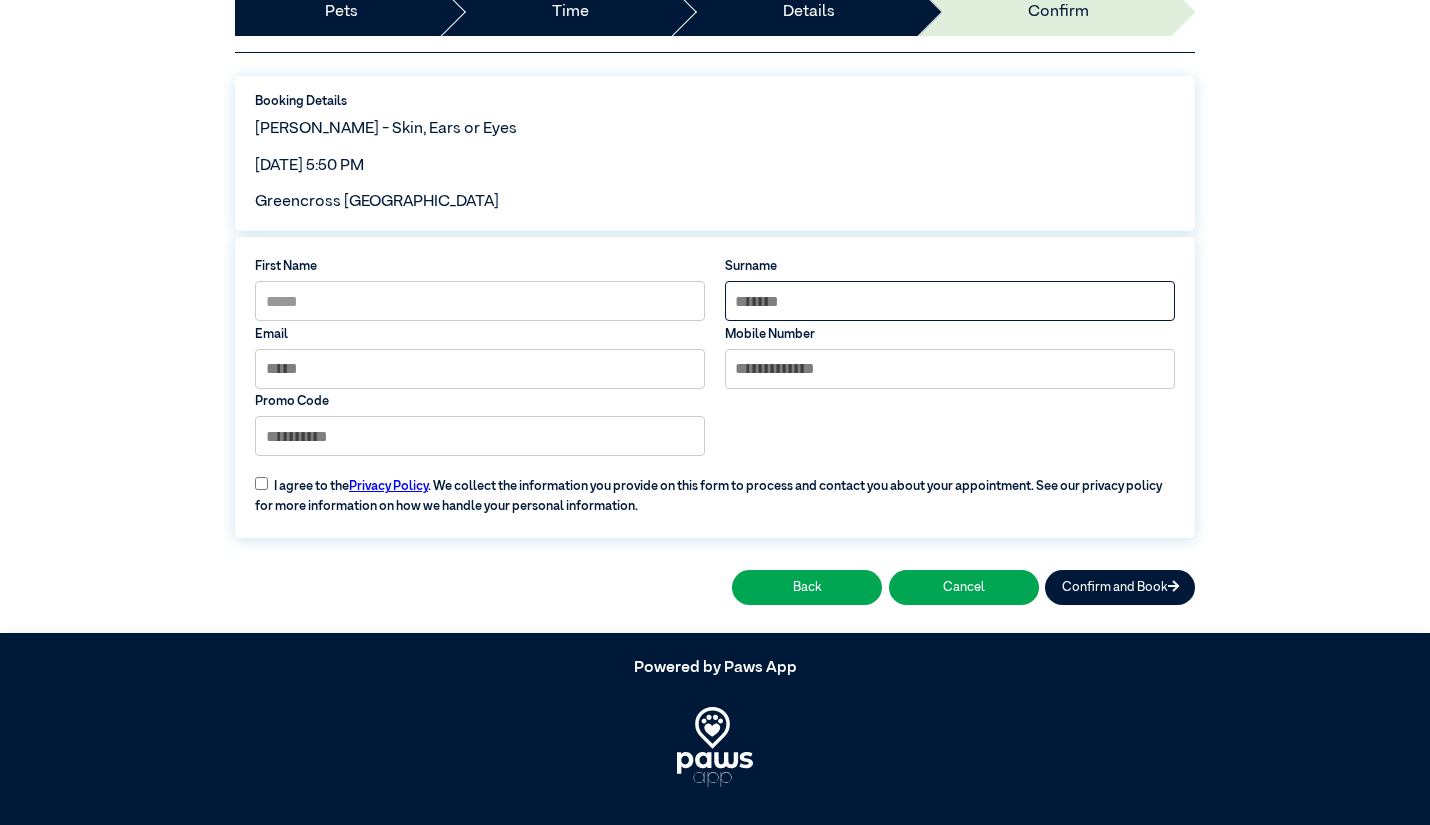 type on "********" 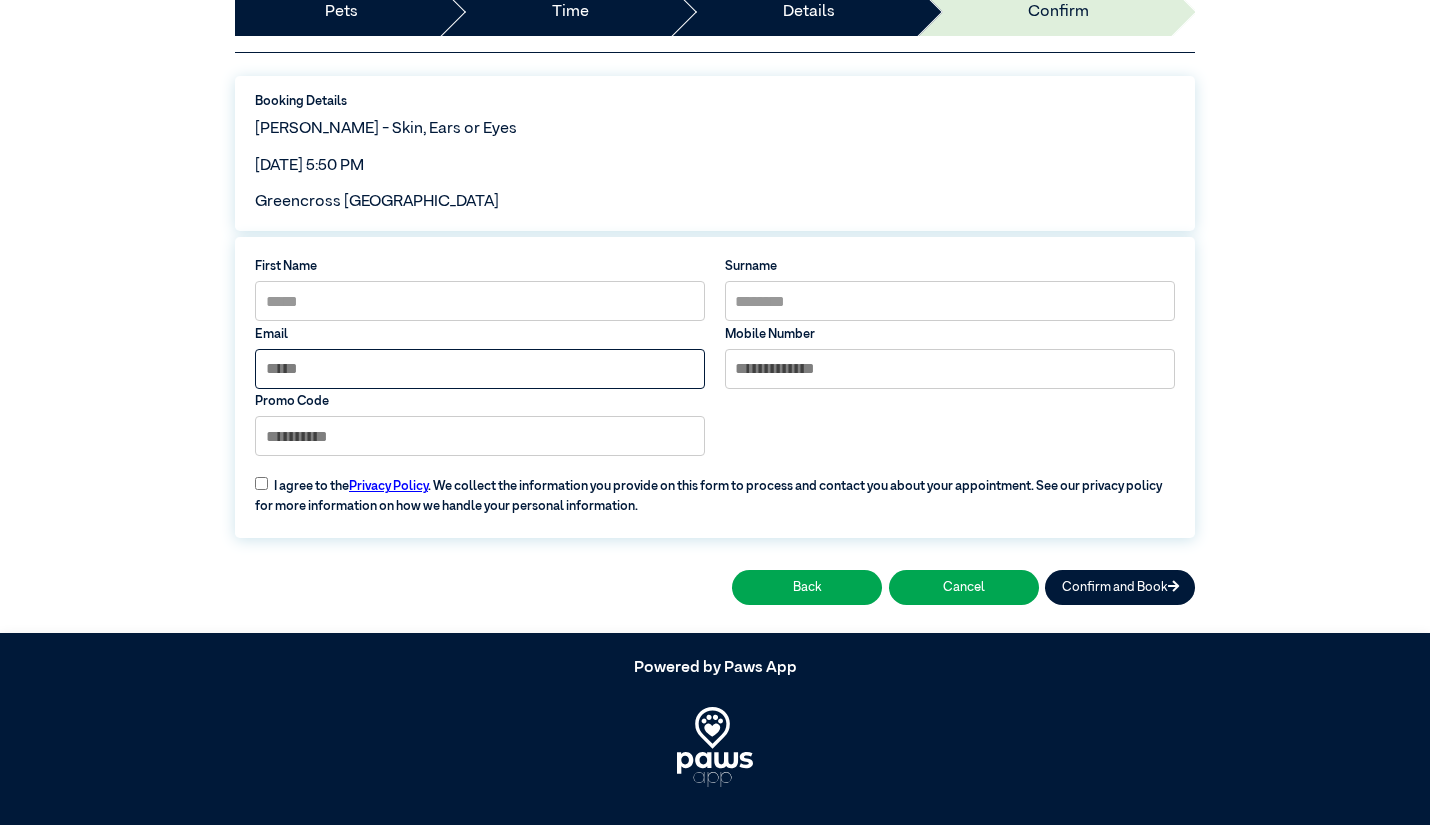 type on "**********" 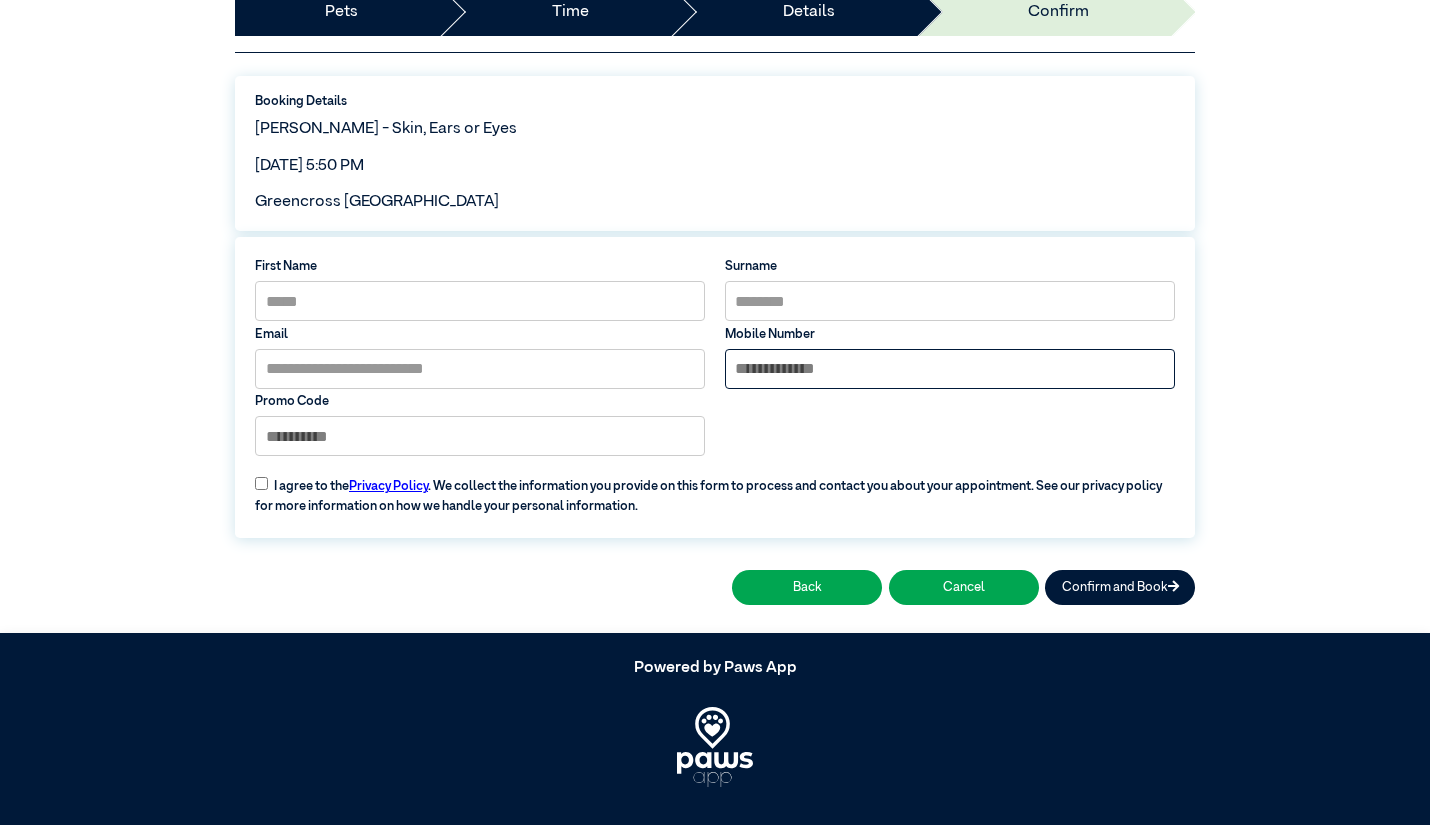 type on "**********" 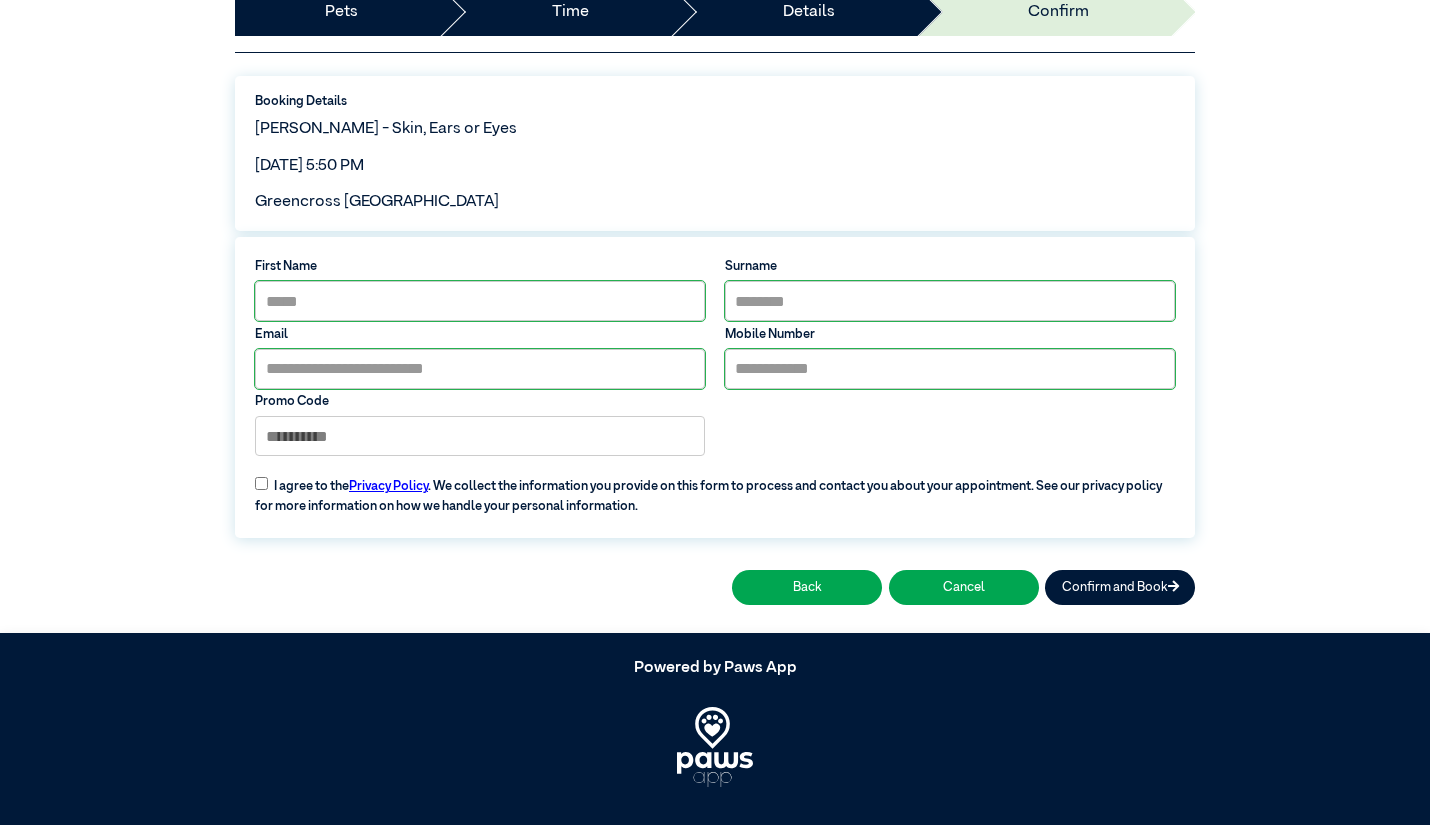 click on "I agree to the  Privacy Policy . We collect the information you provide on this form to process and contact you about your appointment. See our privacy policy for more information on how we handle your personal information." at bounding box center (714, 490) 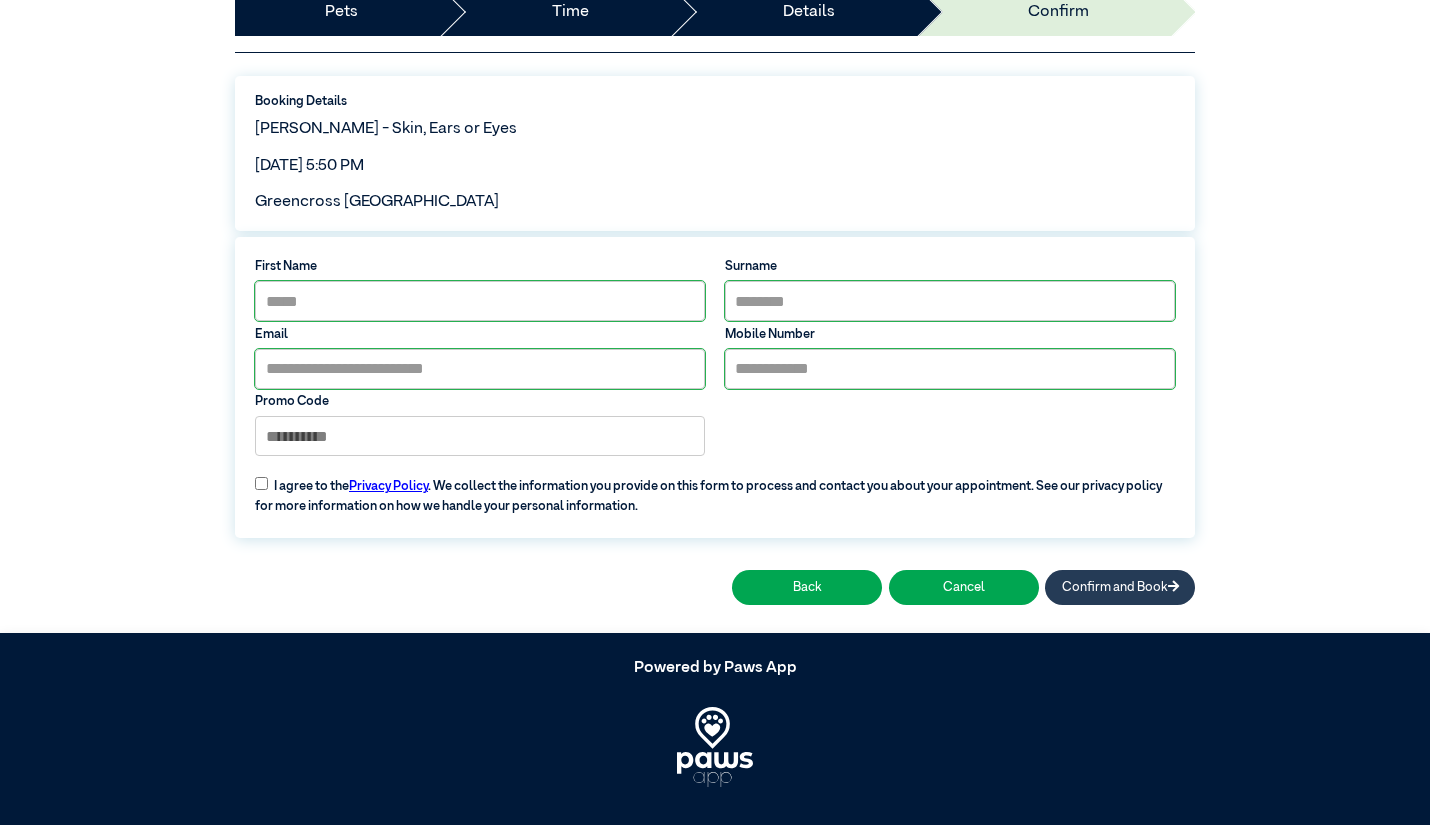 click on "Confirm and Book" at bounding box center (1120, 587) 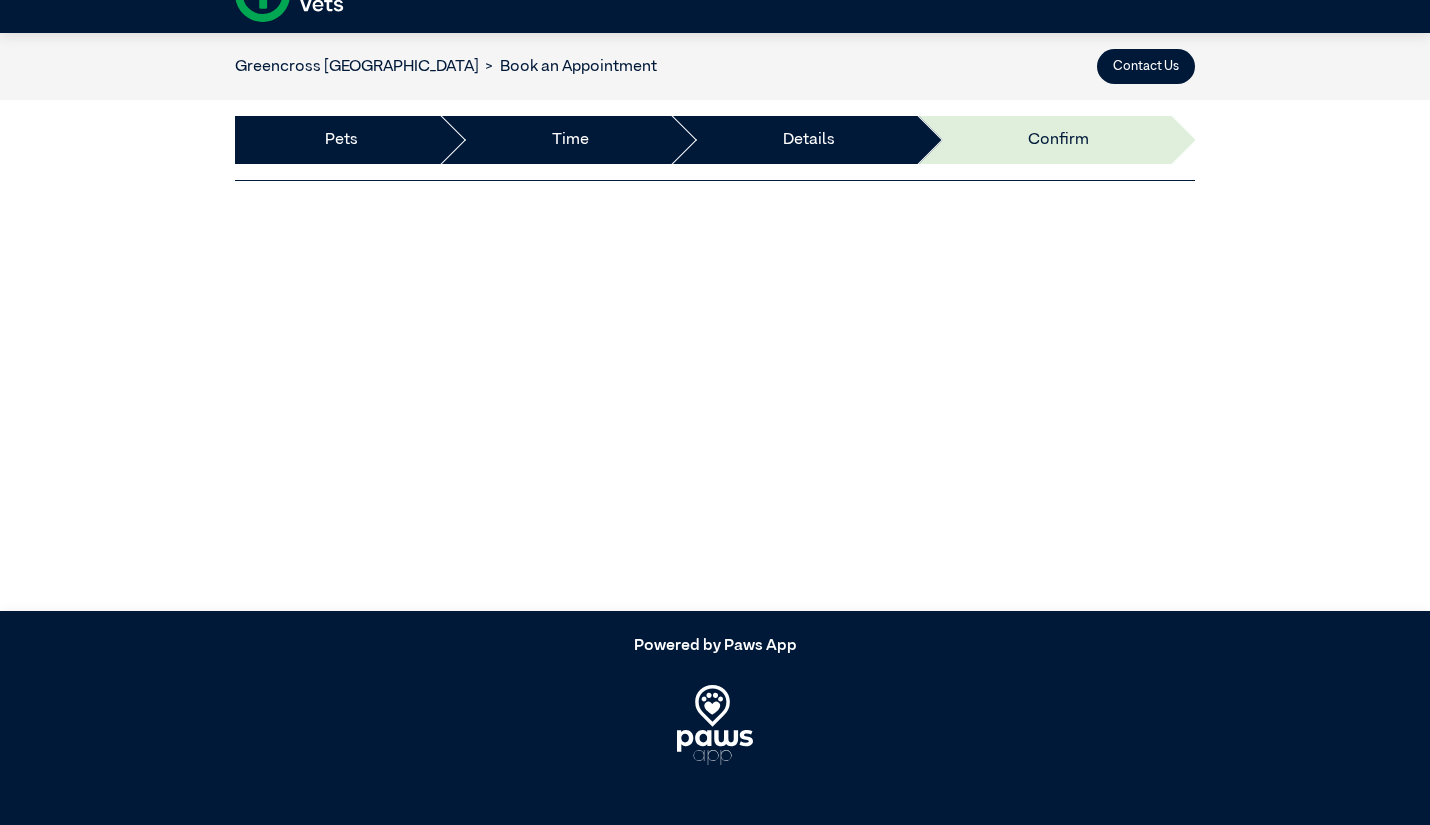 scroll, scrollTop: 46, scrollLeft: 0, axis: vertical 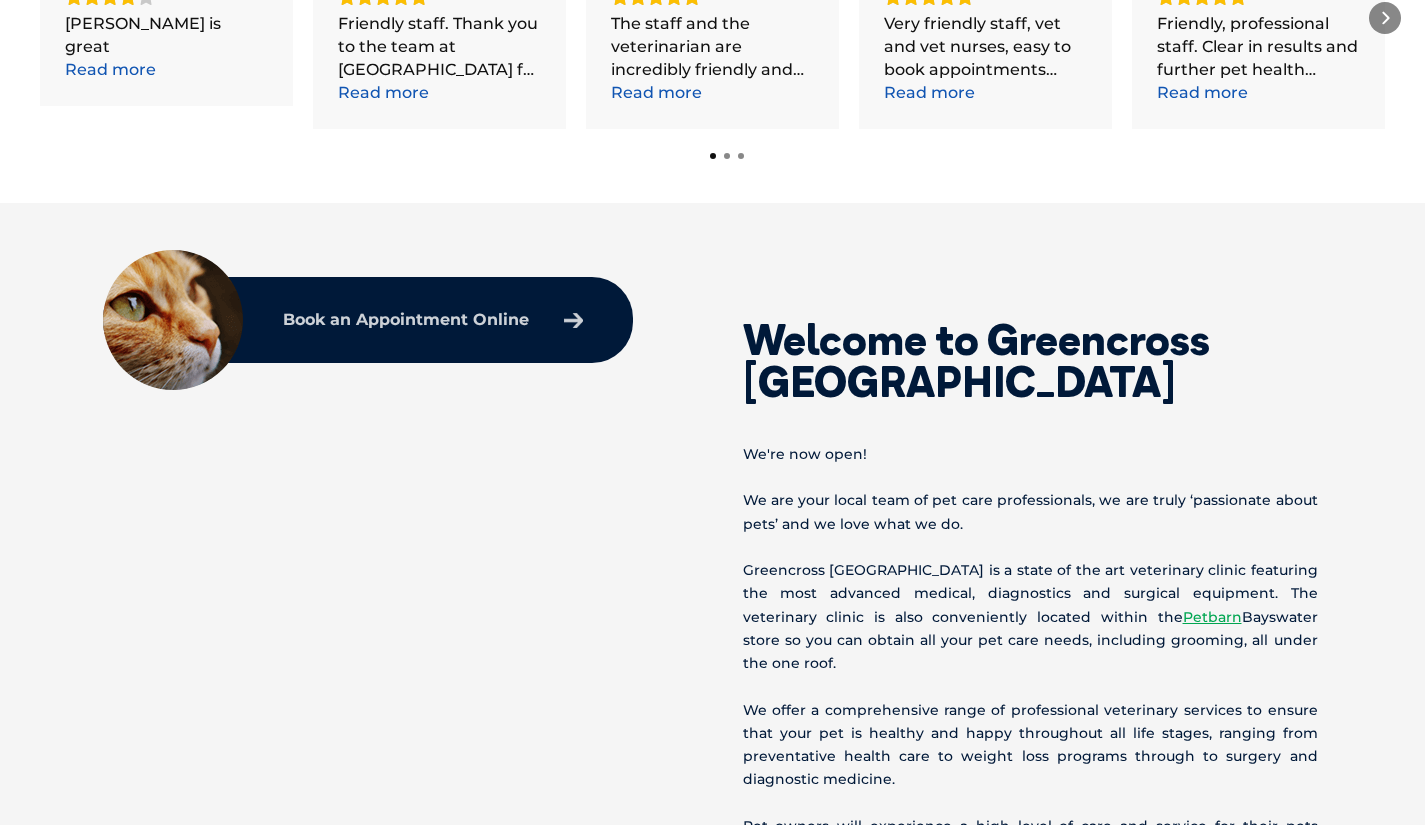 click on "Book an Appointment Online" at bounding box center [433, 320] 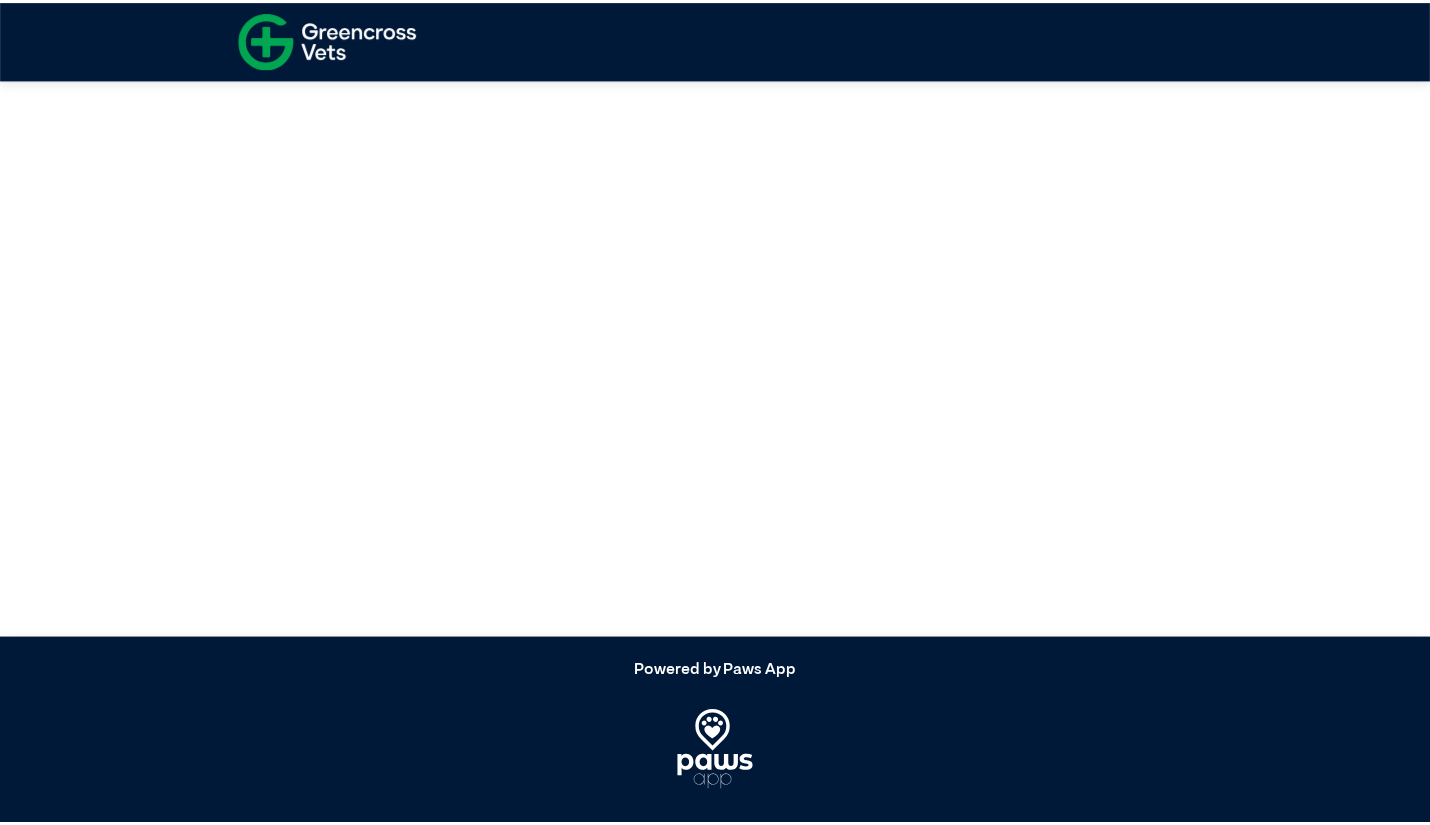 scroll, scrollTop: 0, scrollLeft: 0, axis: both 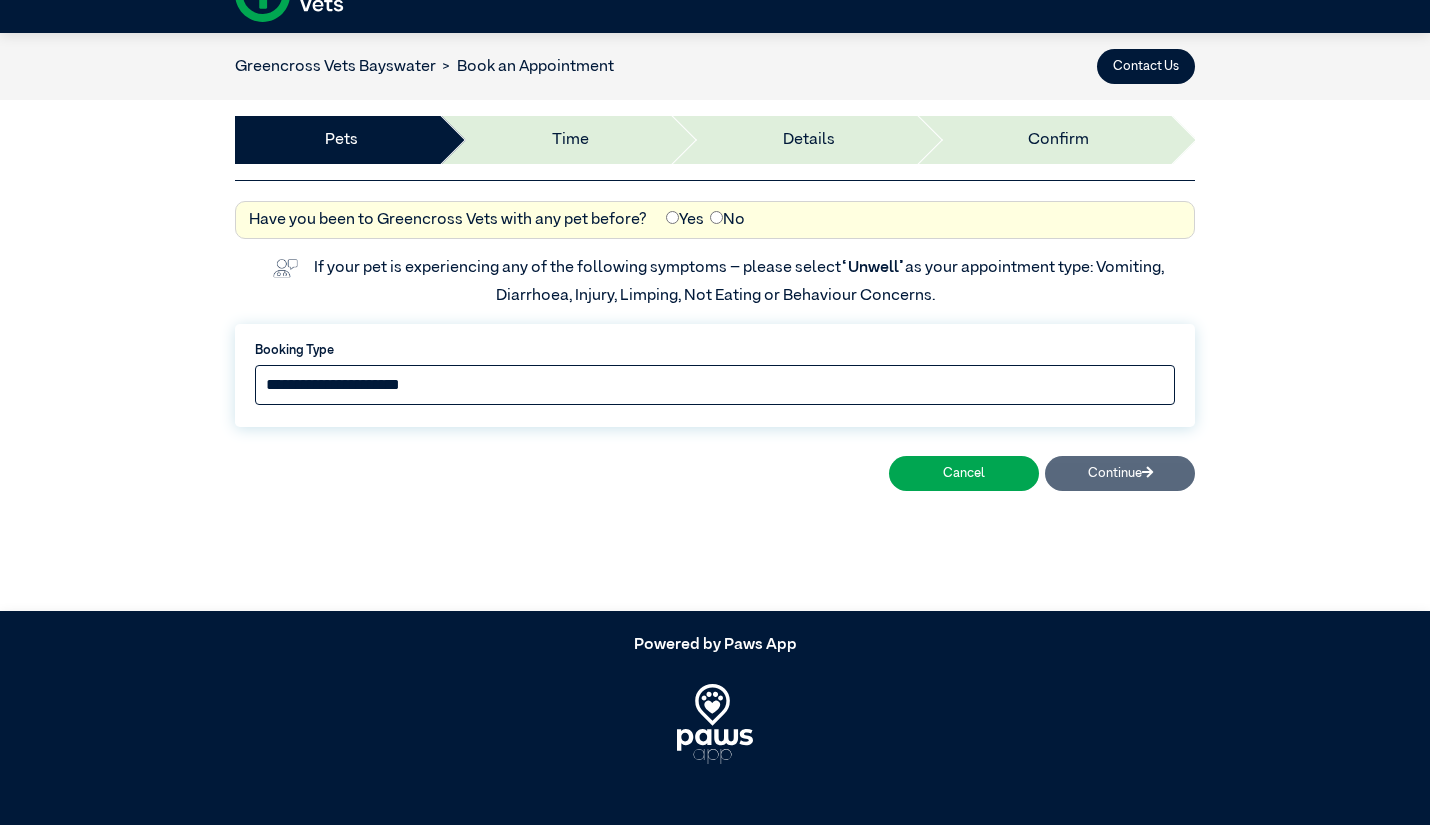 click on "**********" at bounding box center (715, 385) 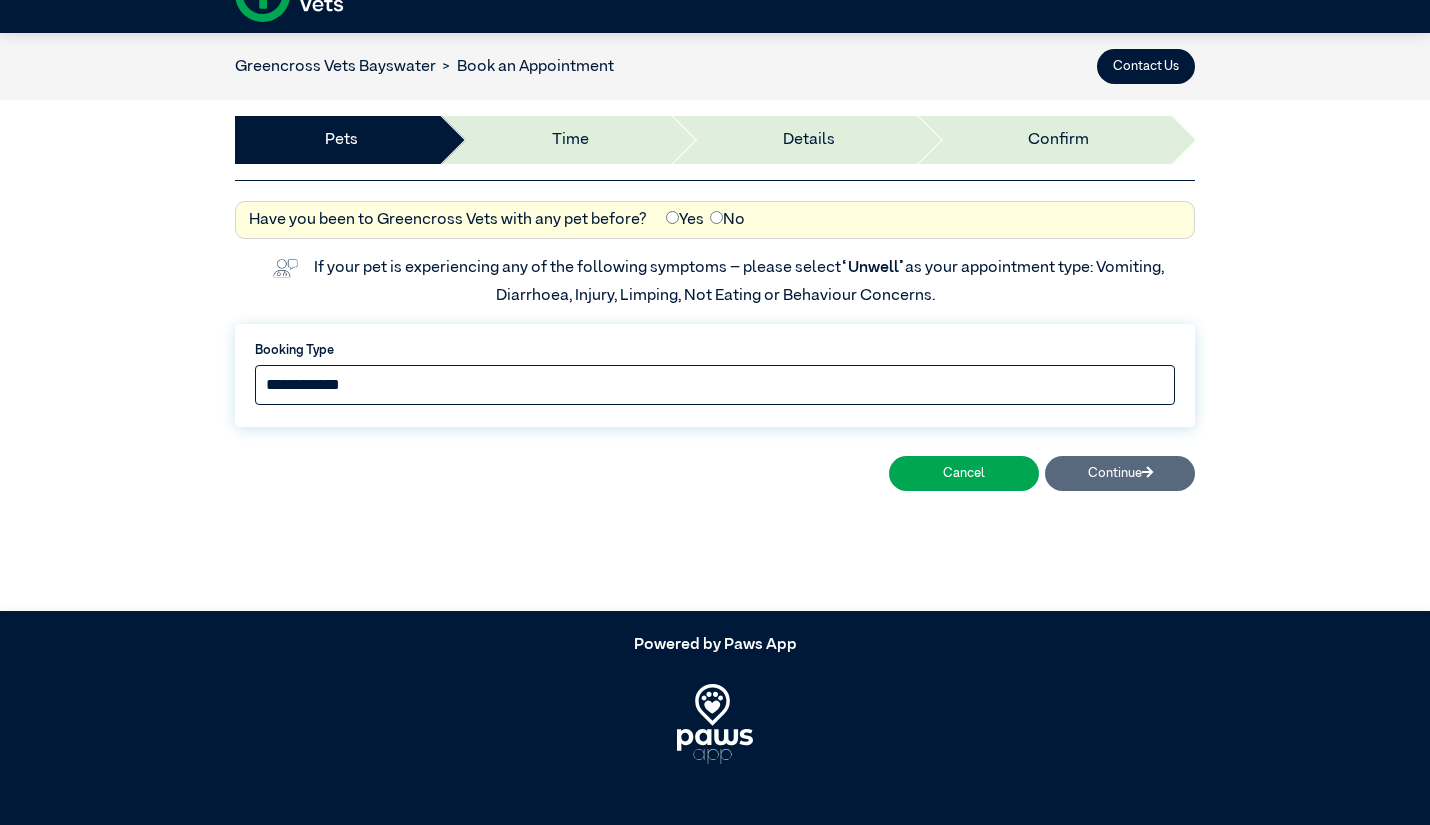 click on "**********" at bounding box center (715, 385) 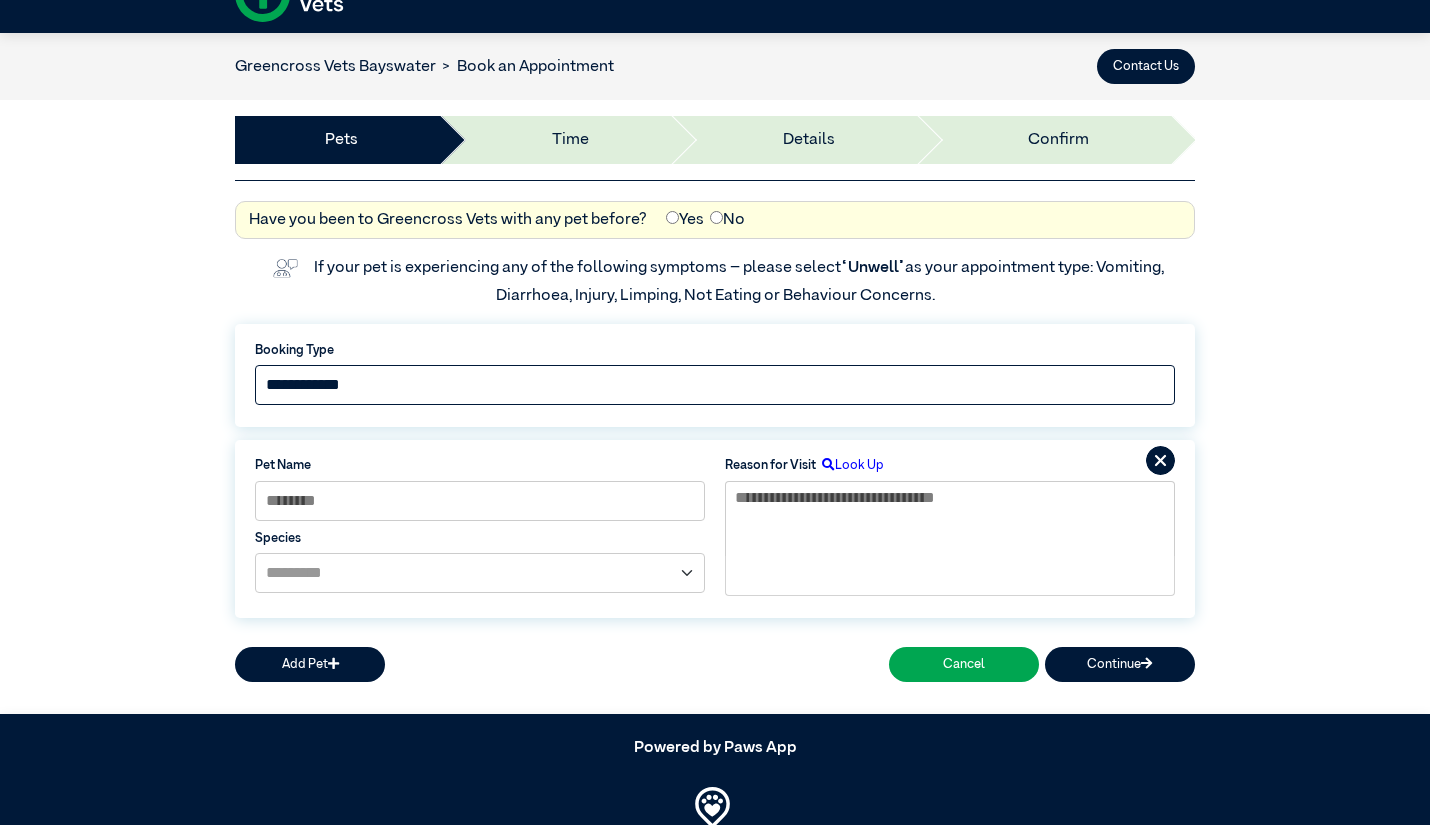 scroll, scrollTop: 149, scrollLeft: 0, axis: vertical 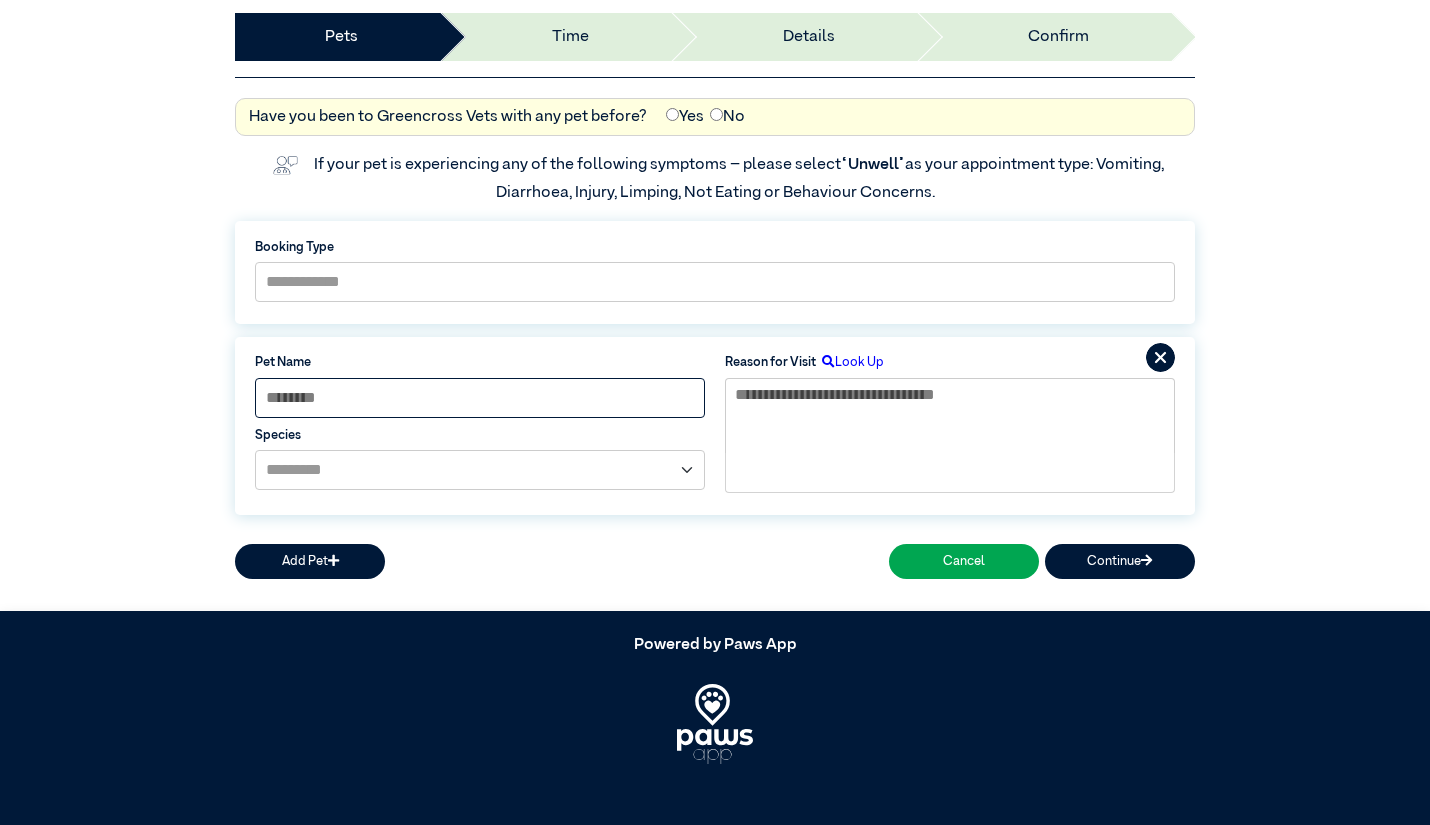 click at bounding box center [480, 398] 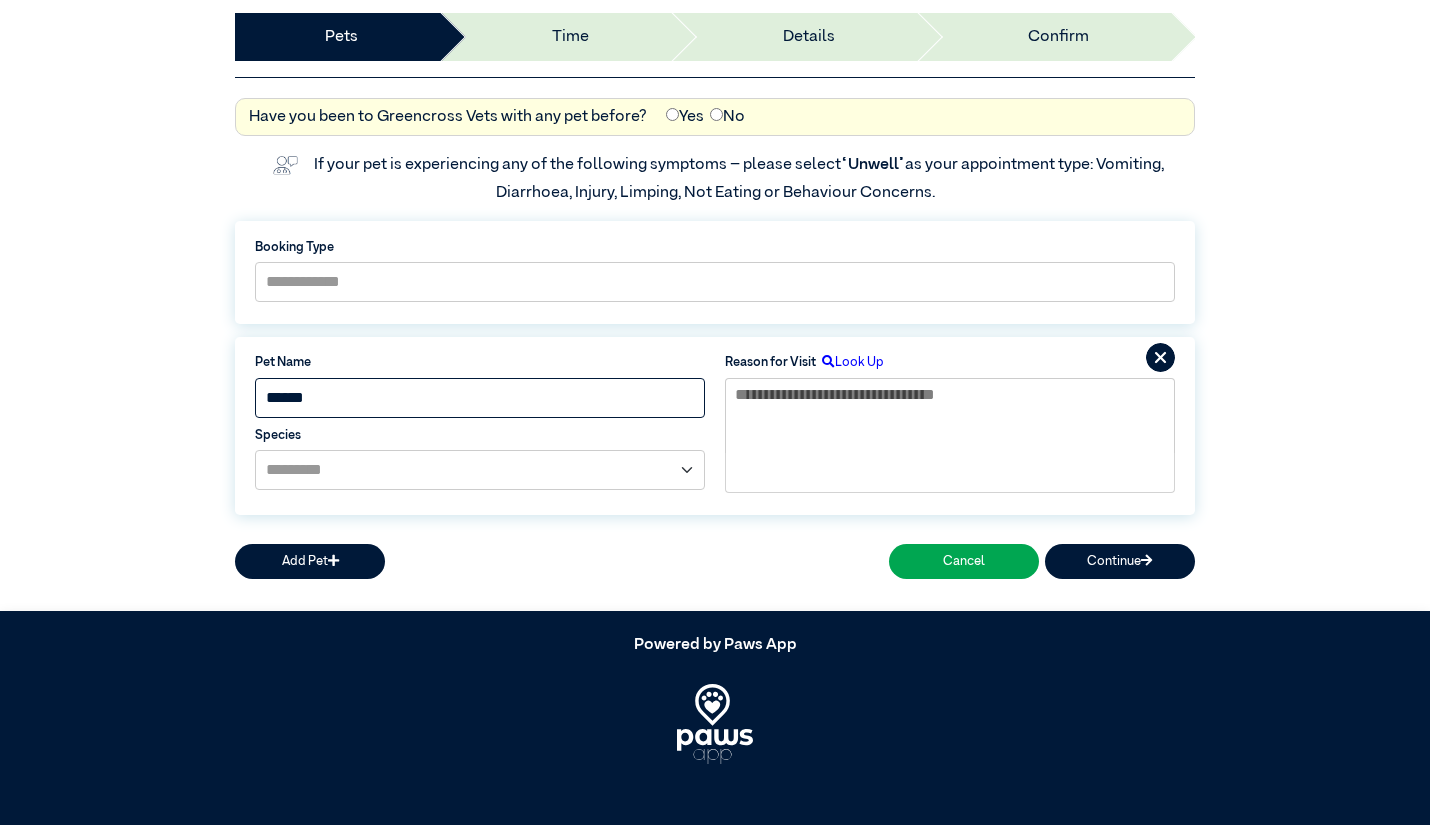 type on "******" 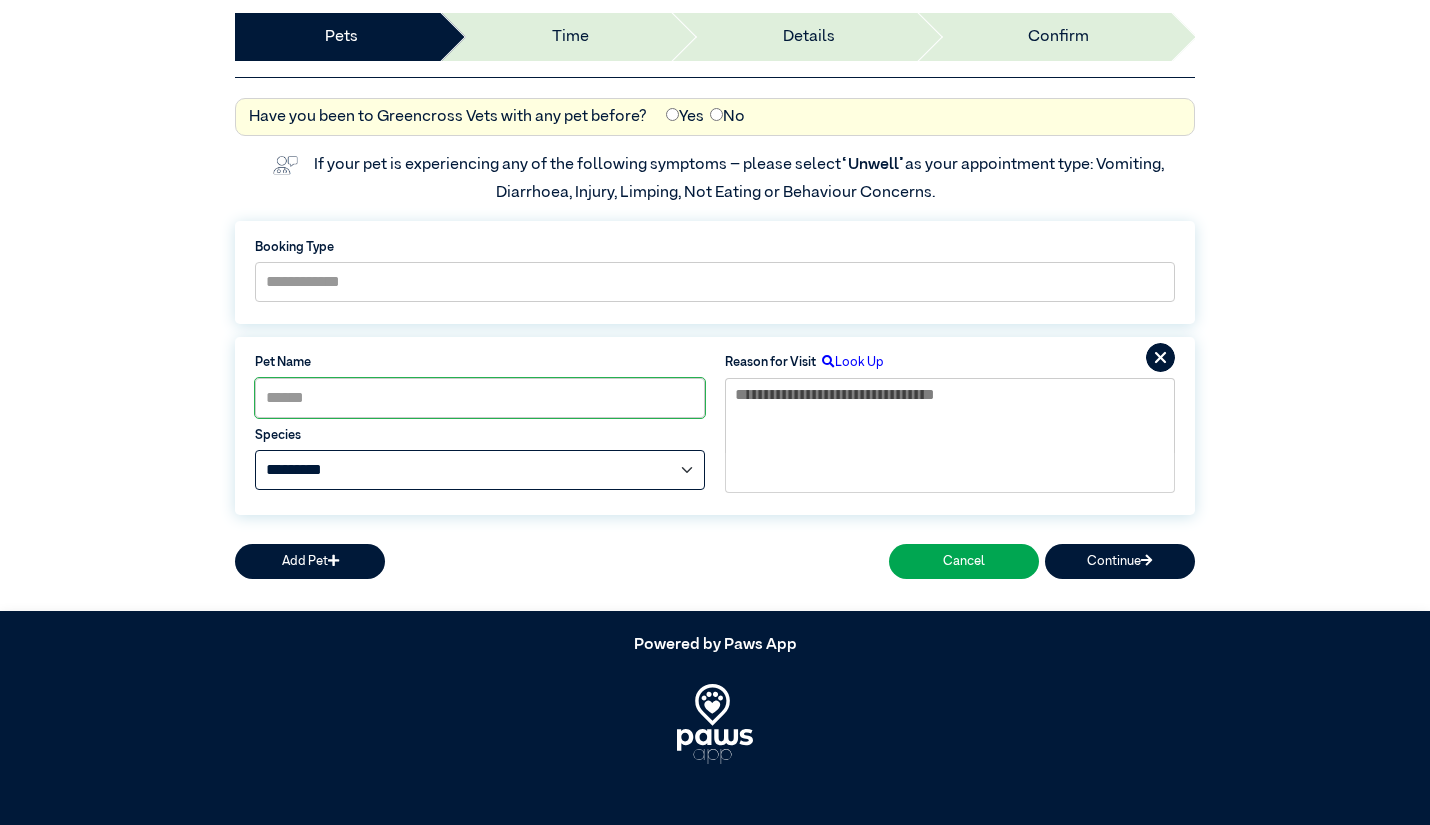 select on "*****" 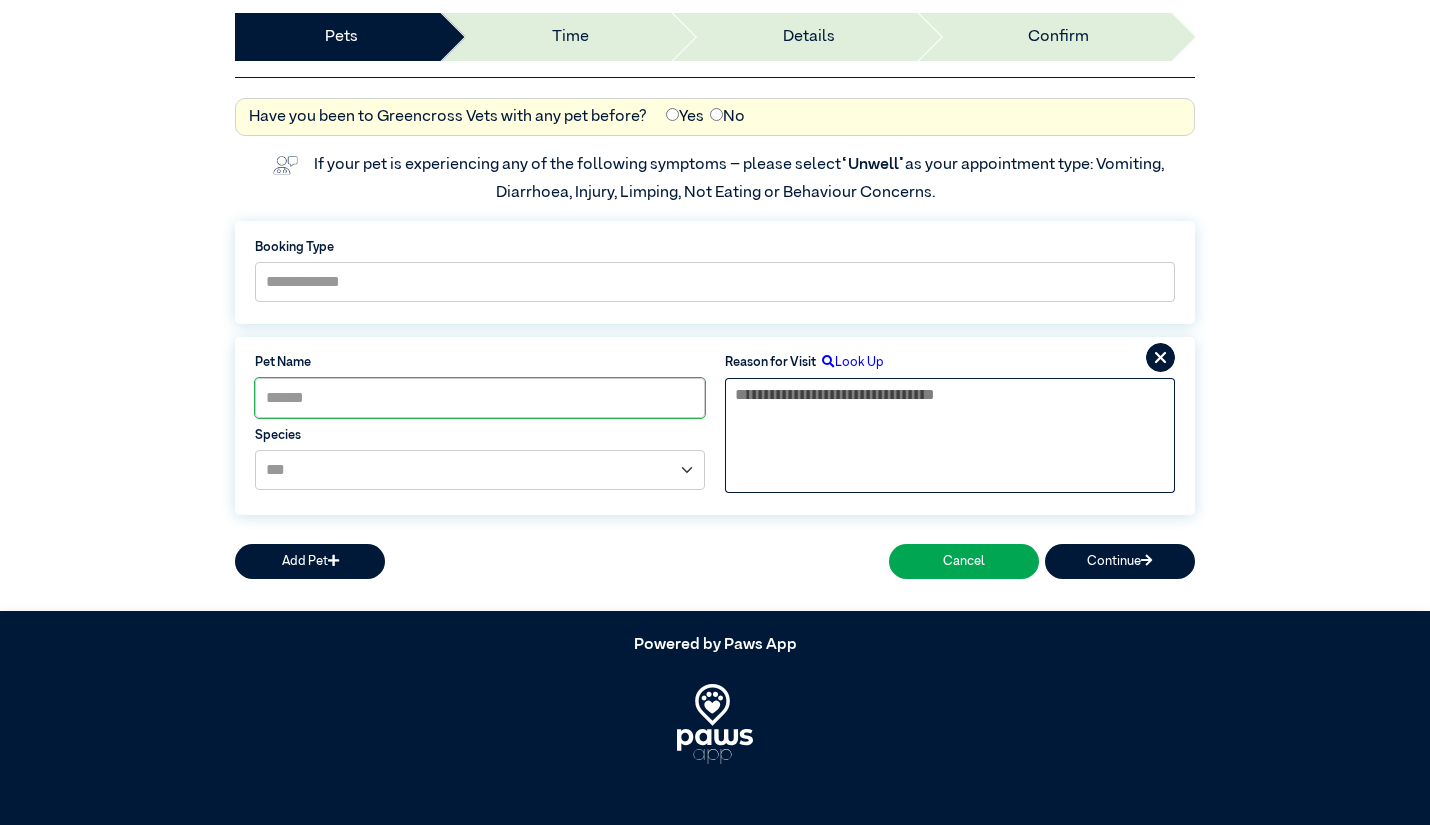 click at bounding box center (950, 416) 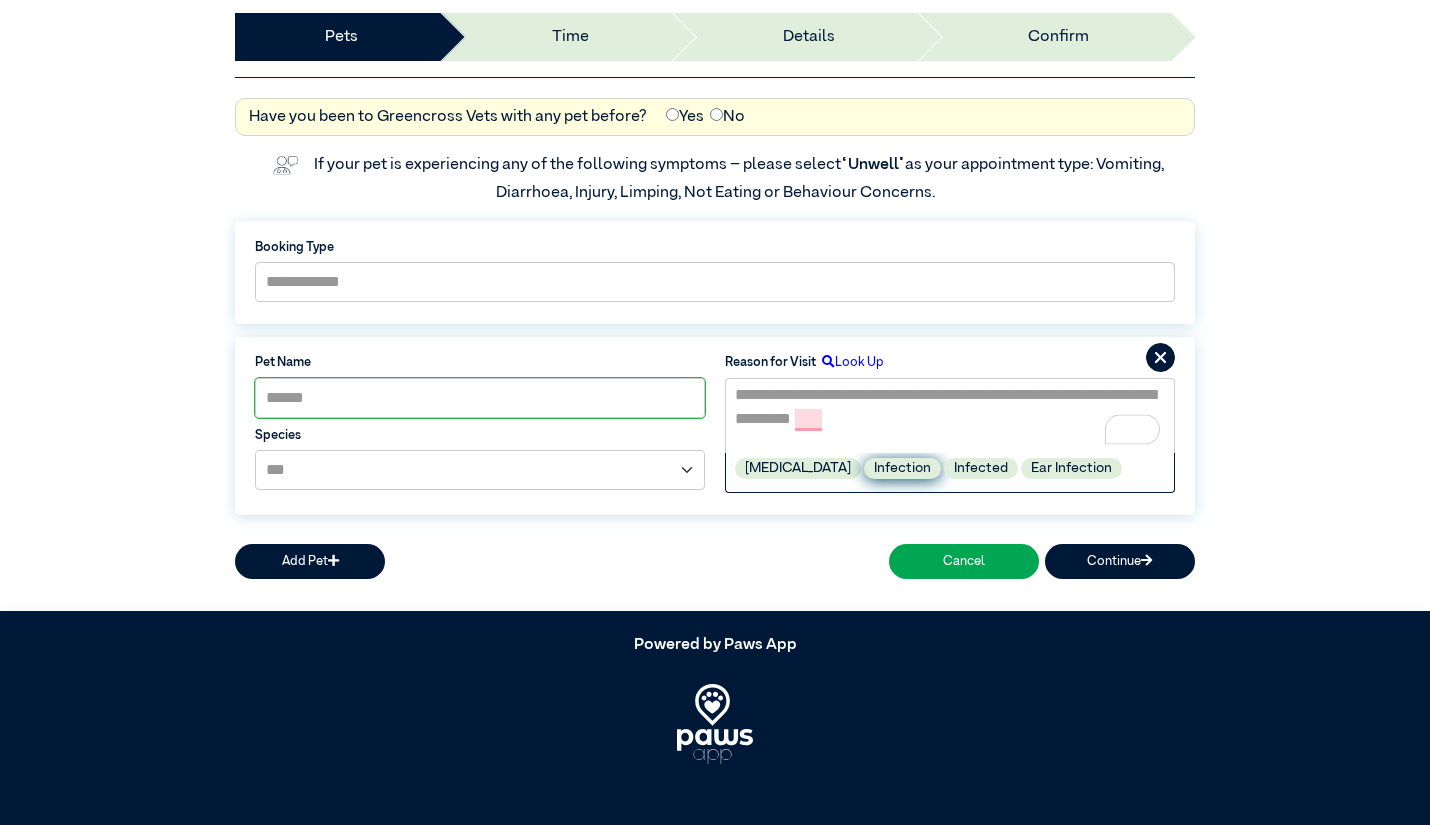 click on "Infection" at bounding box center (902, 468) 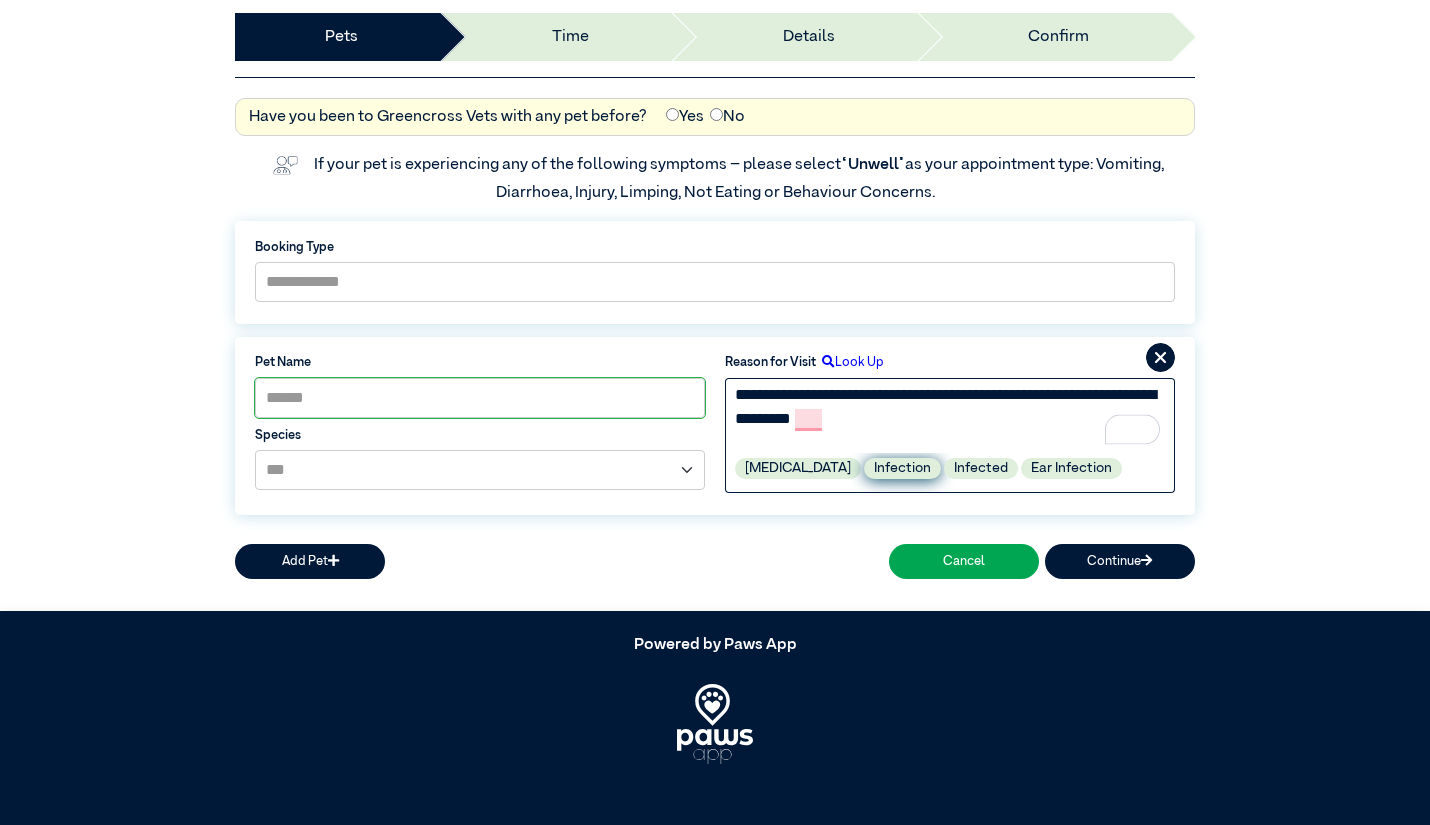 type on "**********" 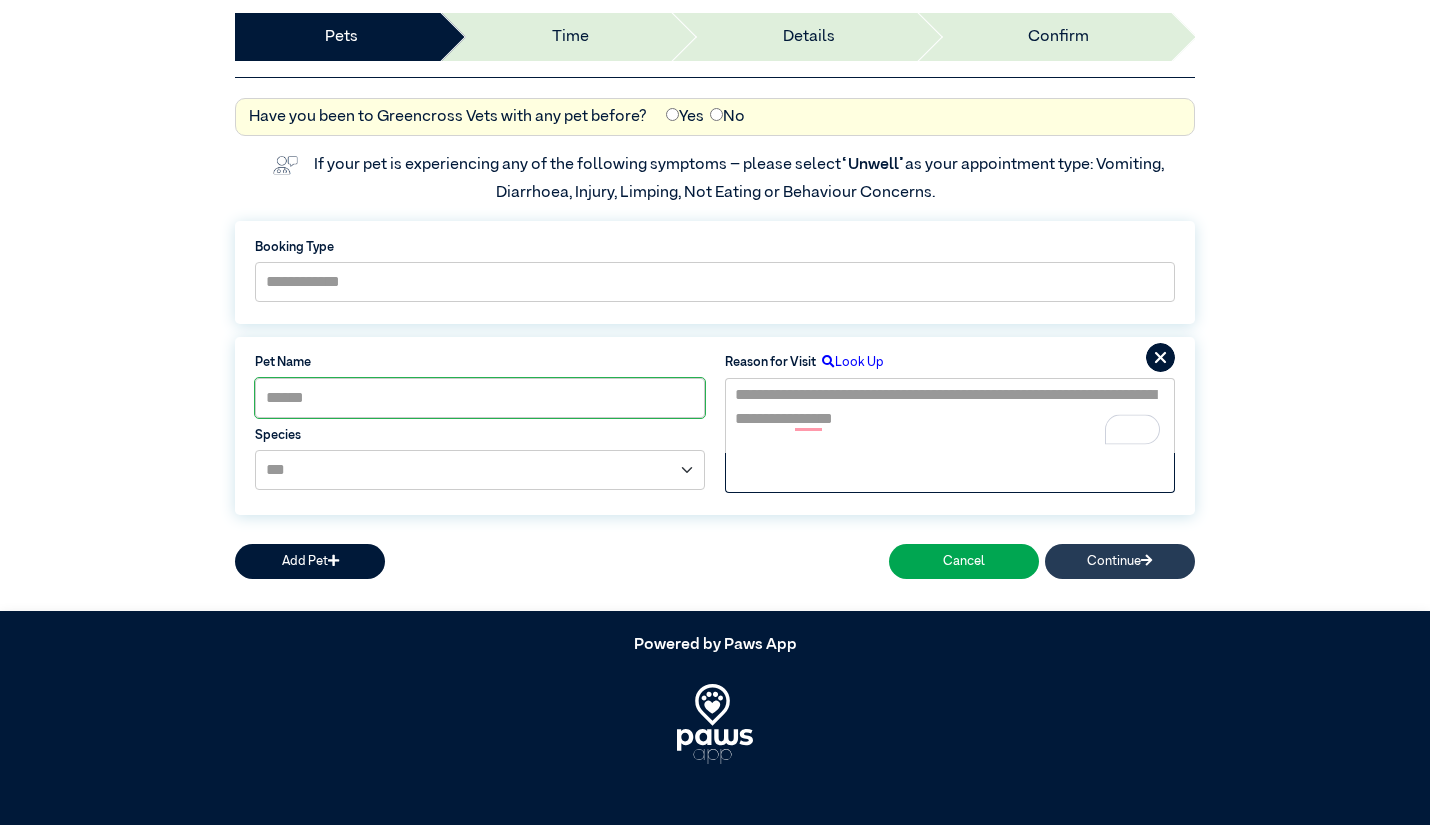 click on "Continue" at bounding box center (1120, 561) 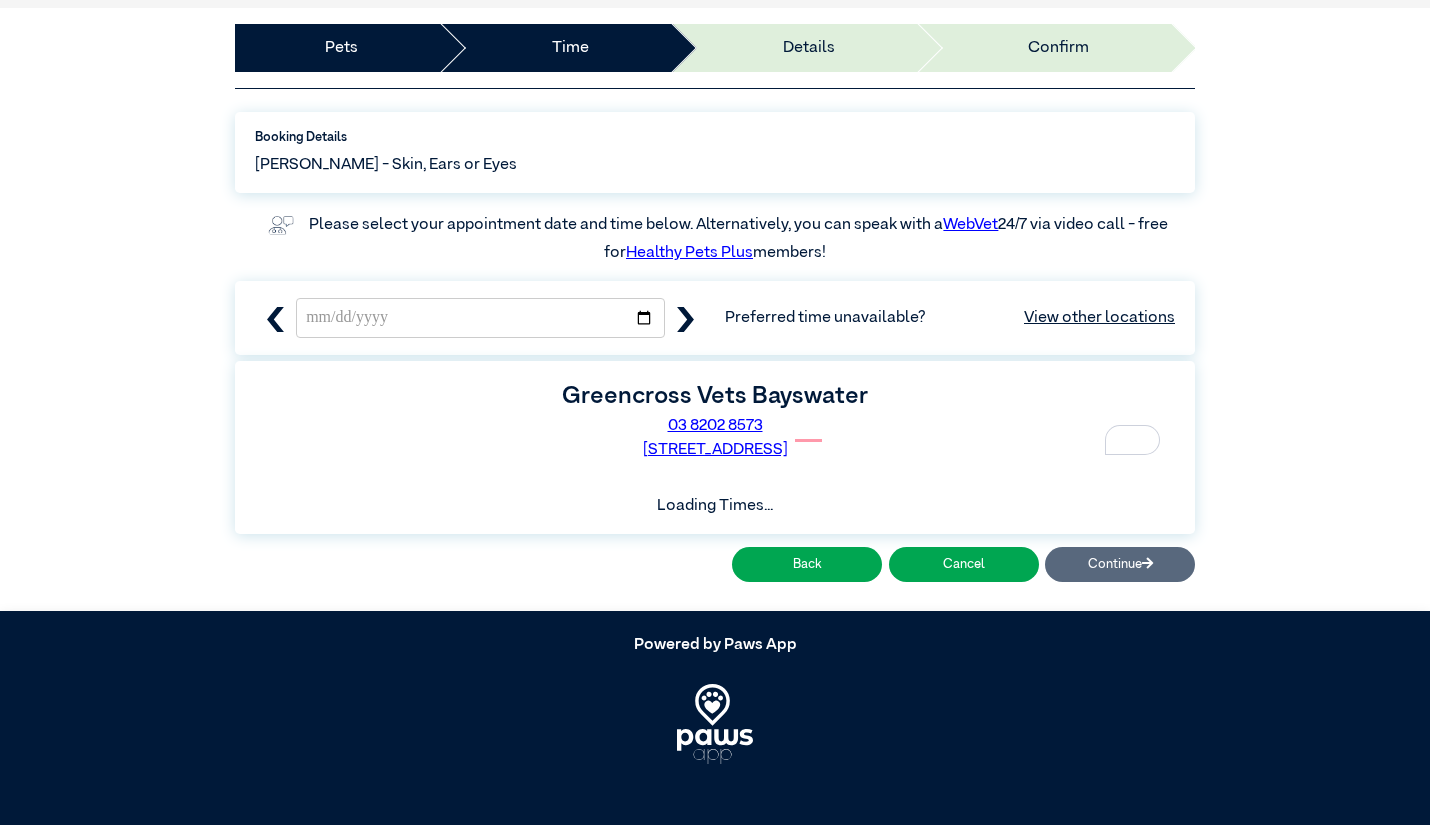 scroll, scrollTop: 149, scrollLeft: 0, axis: vertical 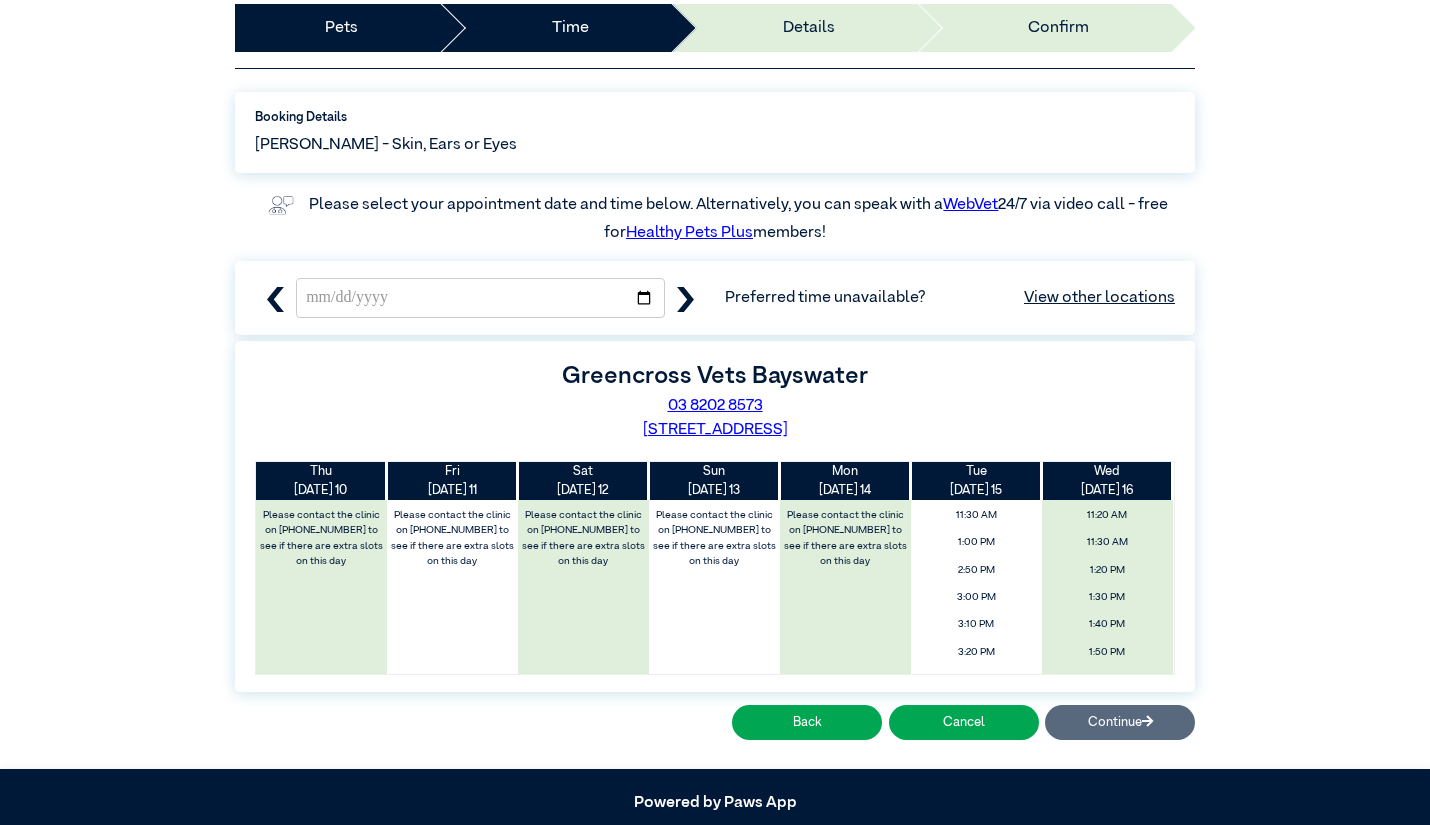 click on "View other locations" at bounding box center (1099, 298) 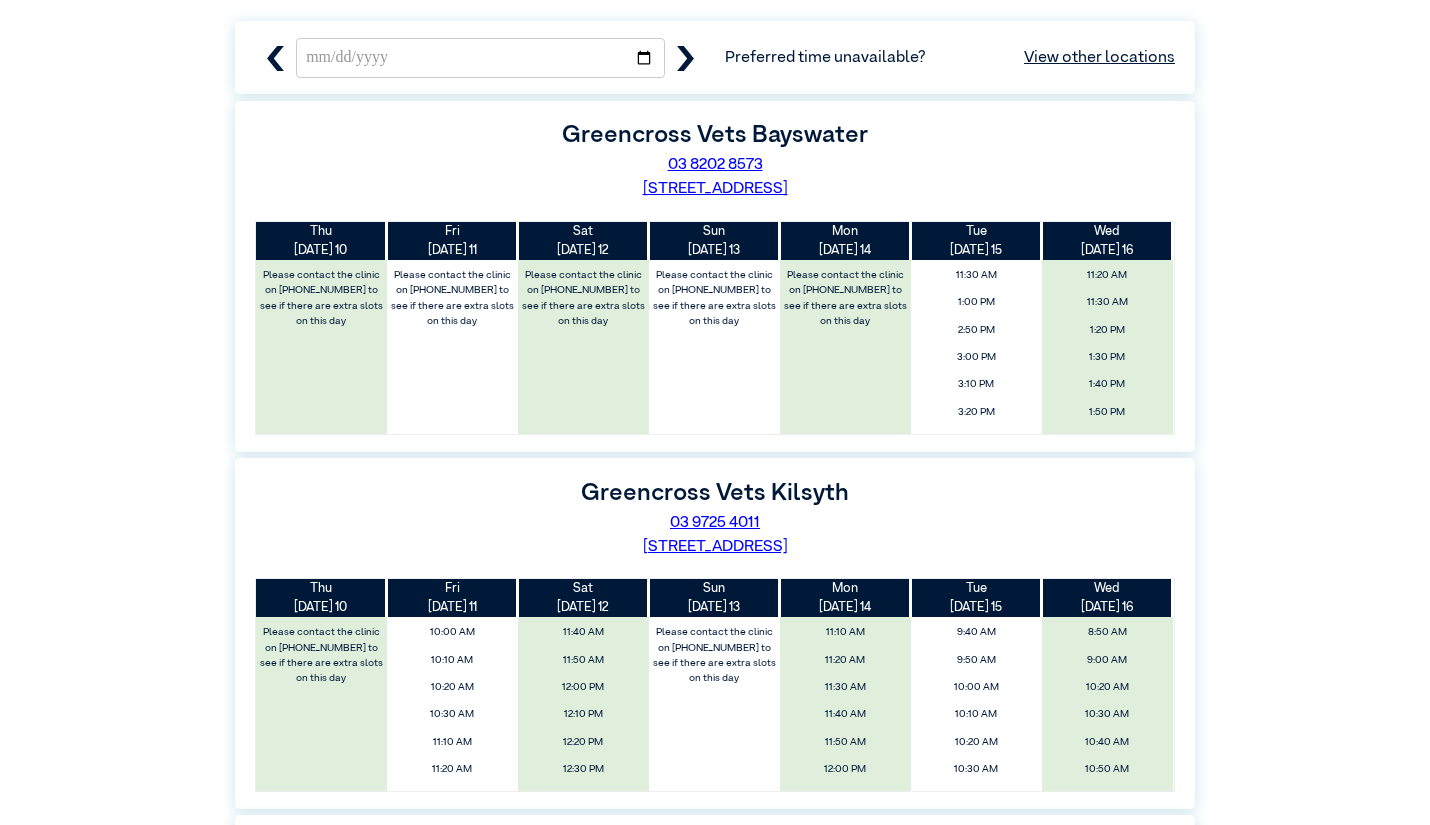 scroll, scrollTop: 388, scrollLeft: 0, axis: vertical 